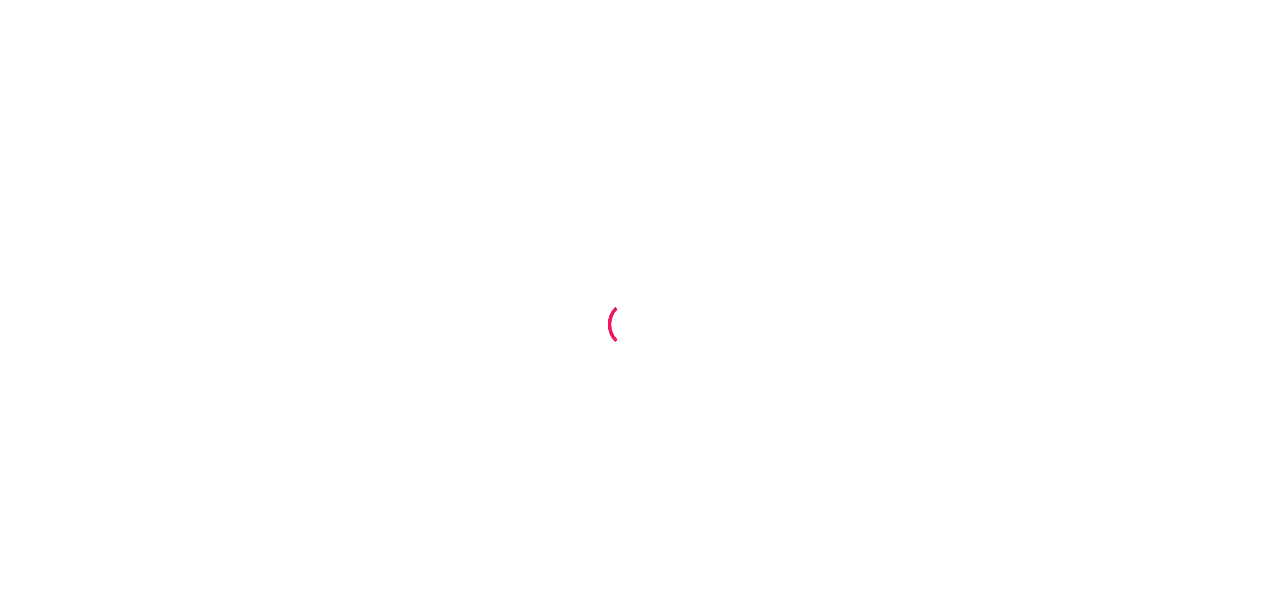 scroll, scrollTop: 0, scrollLeft: 0, axis: both 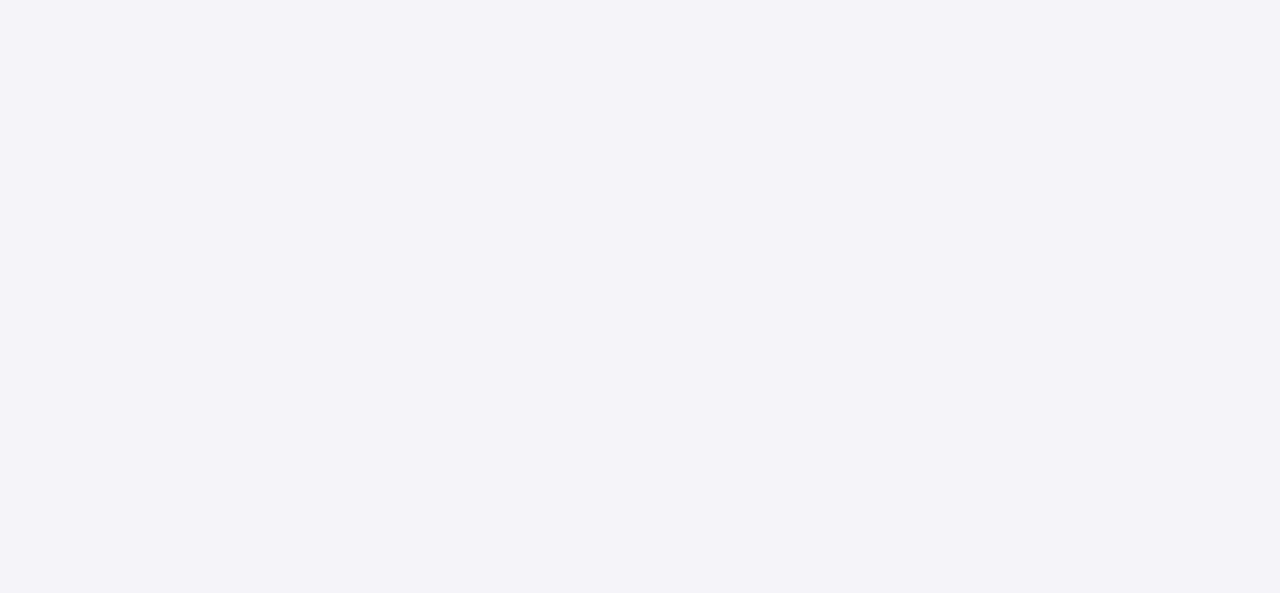 click at bounding box center (640, 296) 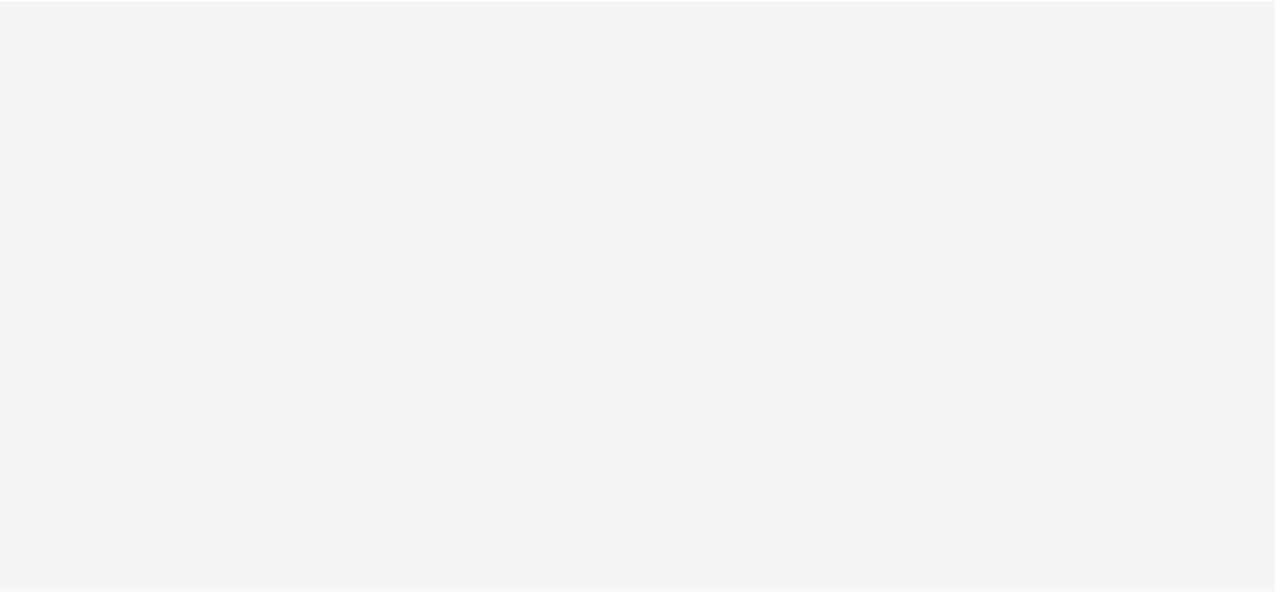 scroll, scrollTop: 0, scrollLeft: 0, axis: both 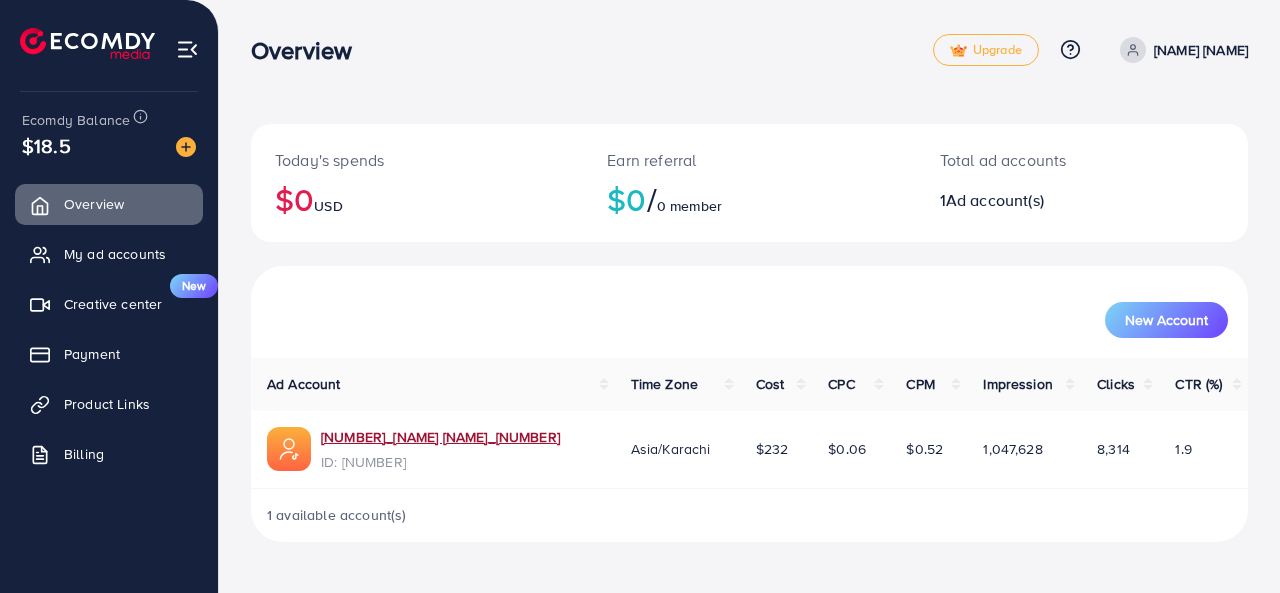 click on "[NUMBER]_[NAME] [NAME]_[NUMBER]" at bounding box center (440, 437) 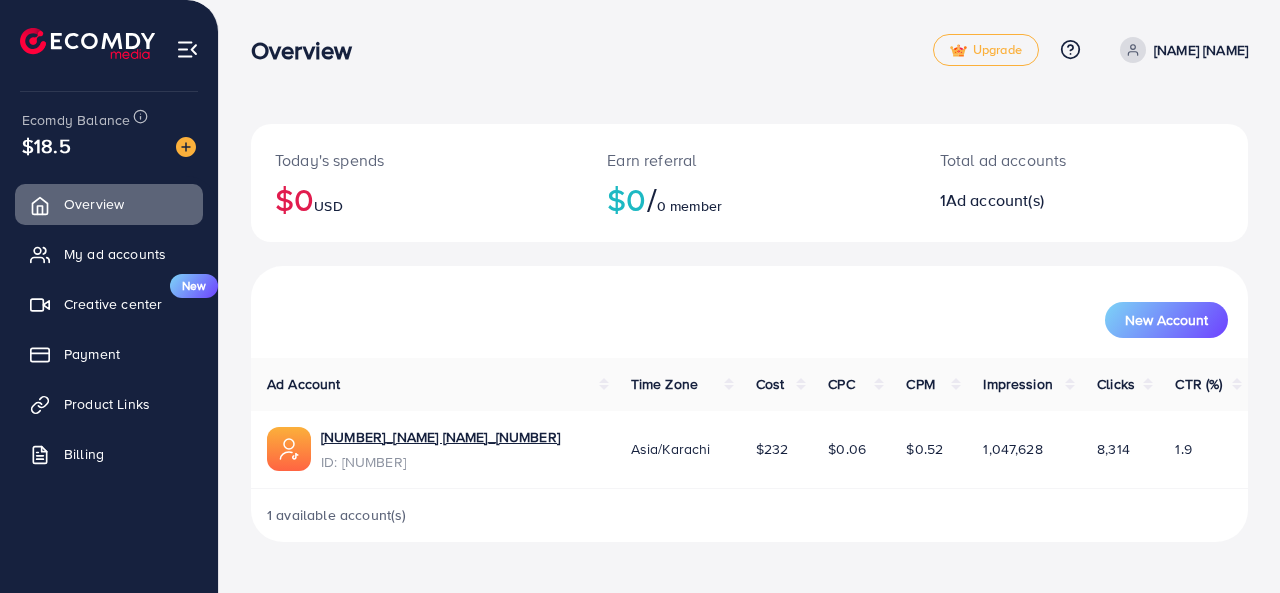 click on "New Account" at bounding box center (749, 320) 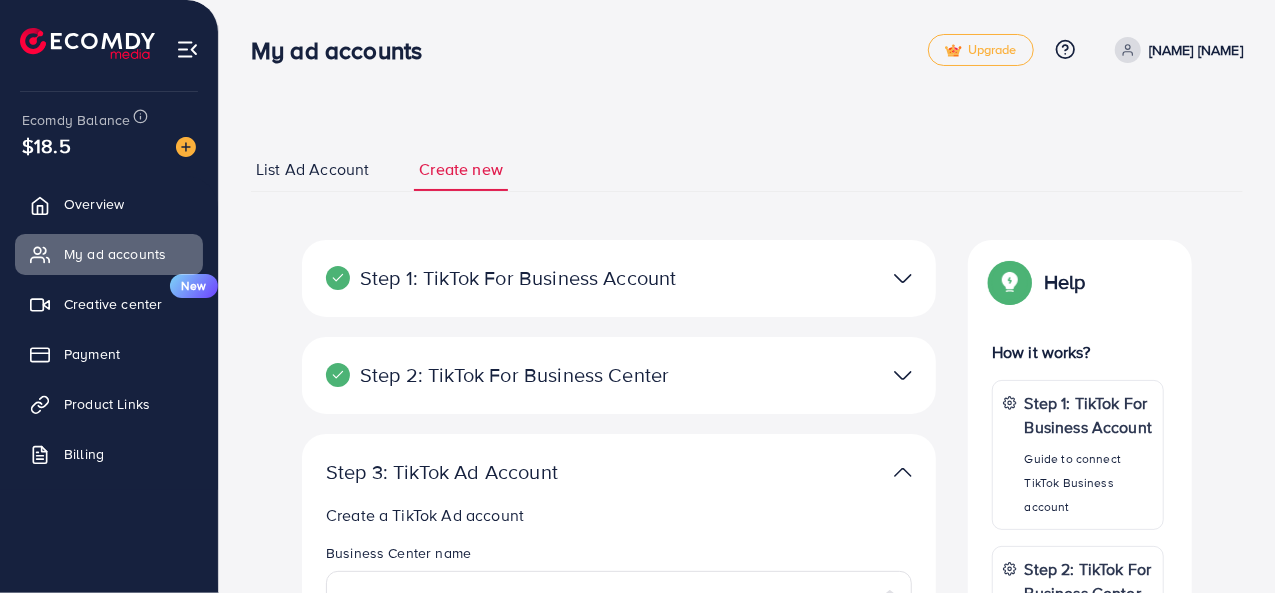 scroll, scrollTop: 519, scrollLeft: 0, axis: vertical 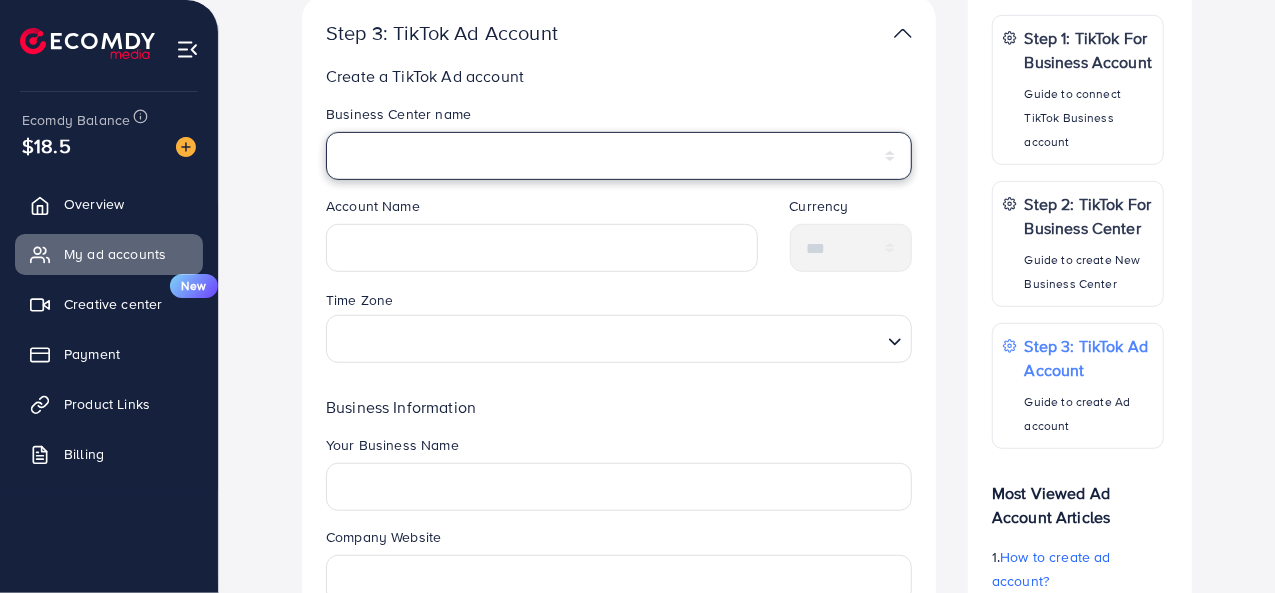 click on "*****" at bounding box center [619, 156] 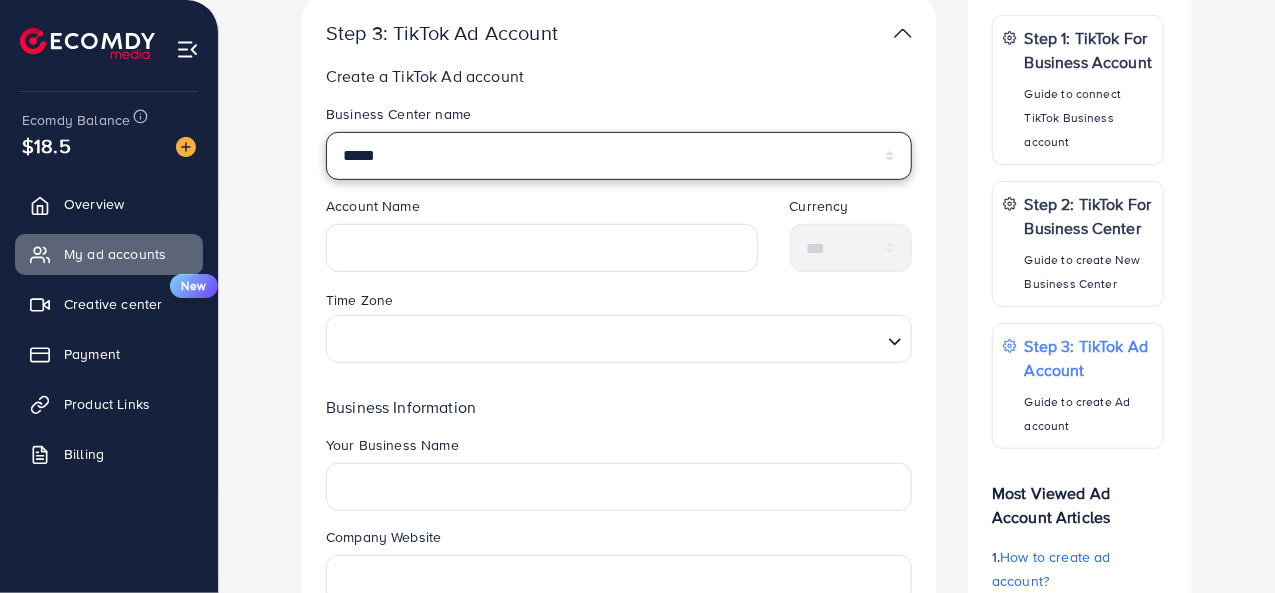 click on "*****" at bounding box center [619, 156] 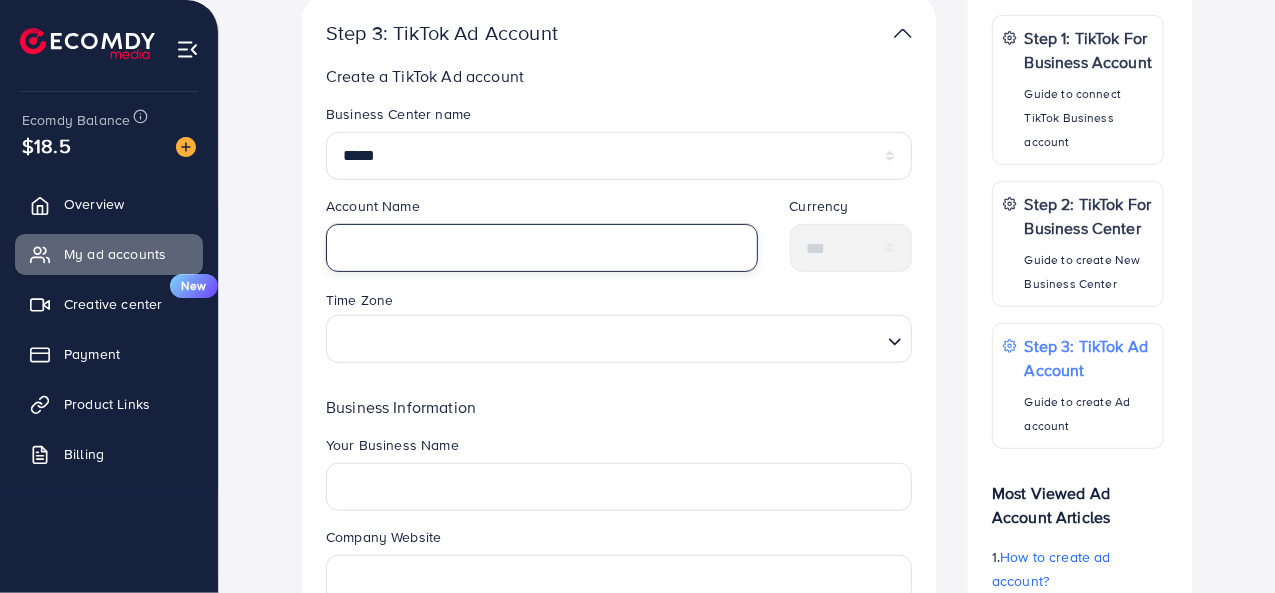 click at bounding box center (542, 248) 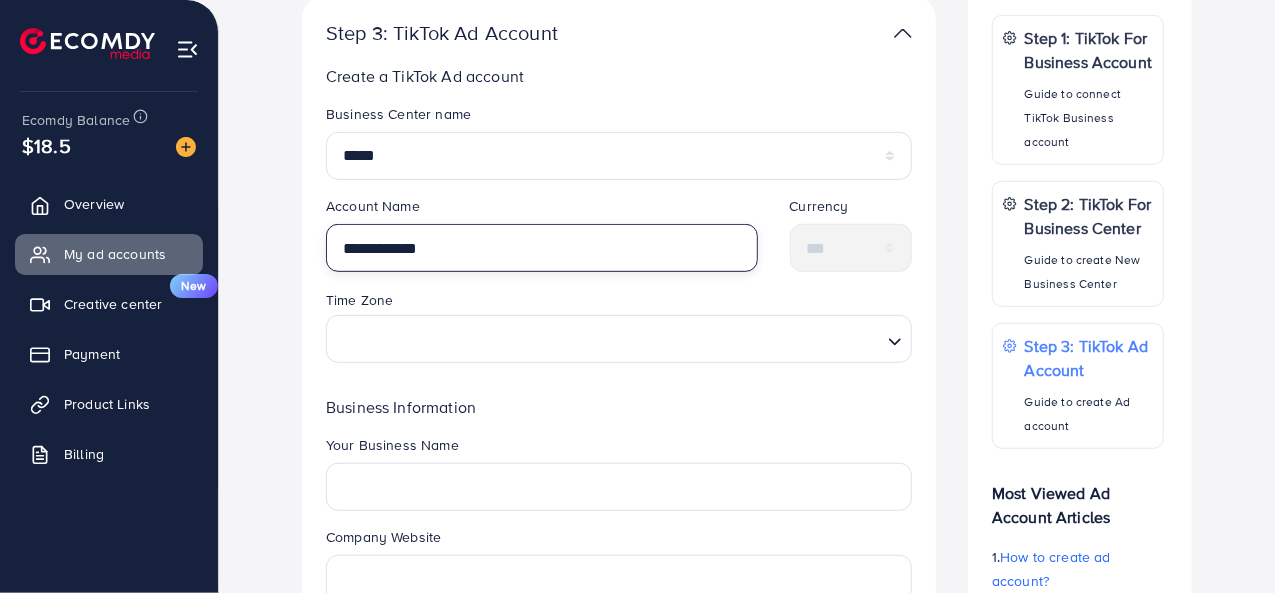 type on "**********" 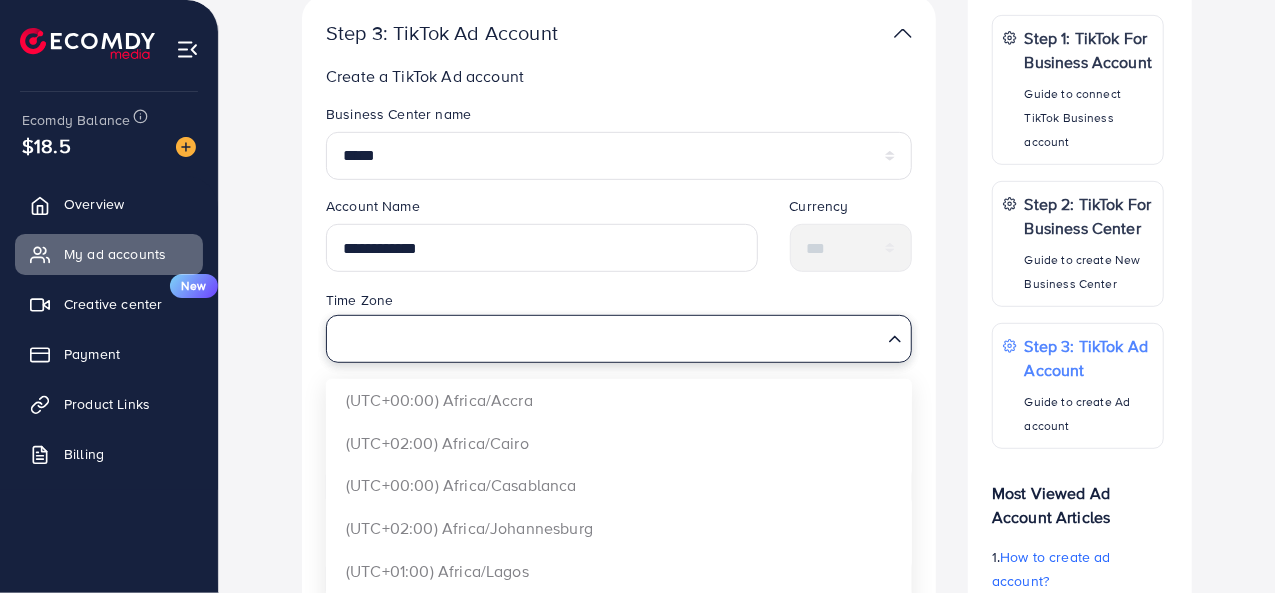 click at bounding box center [607, 338] 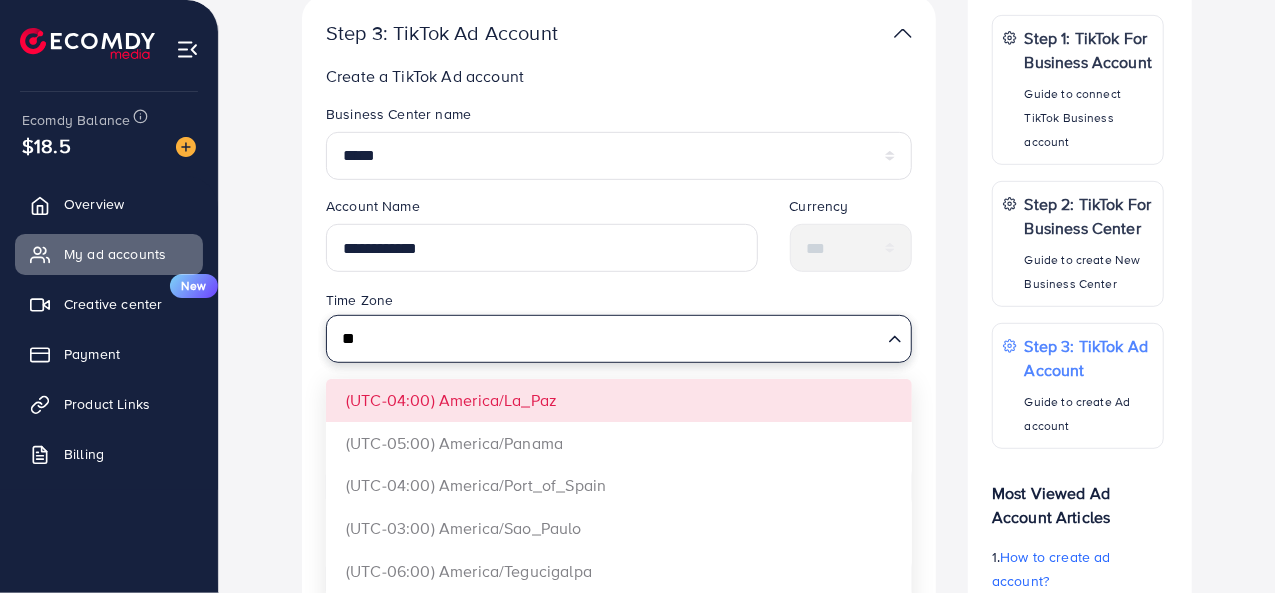 type on "*" 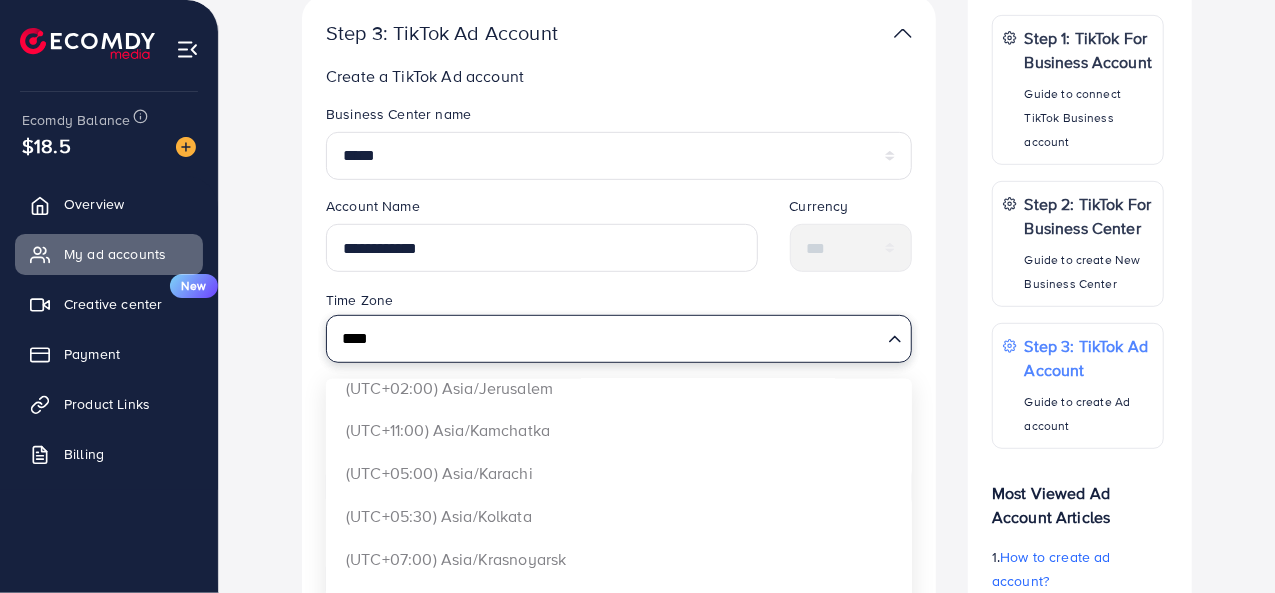 scroll, scrollTop: 614, scrollLeft: 0, axis: vertical 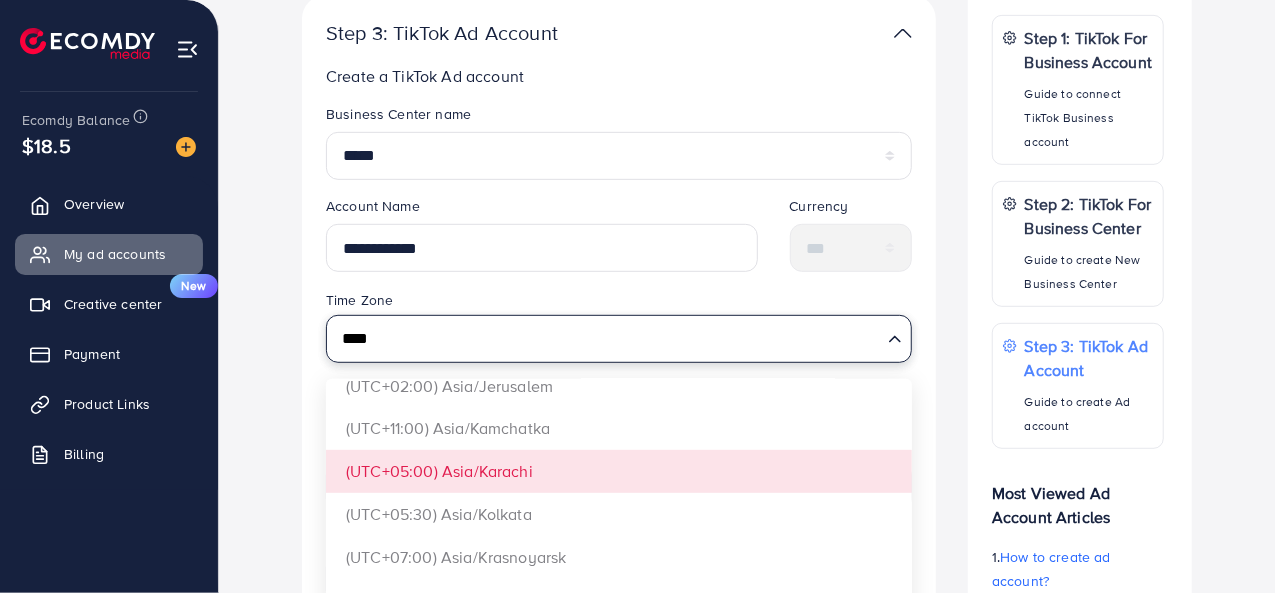 type on "****" 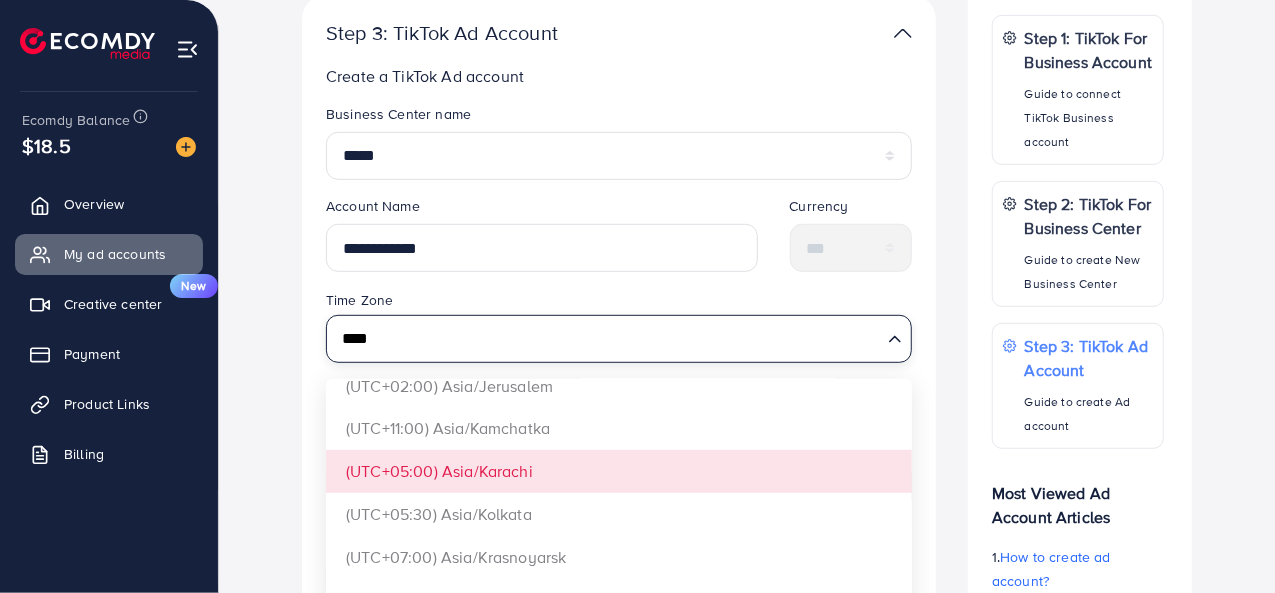 type 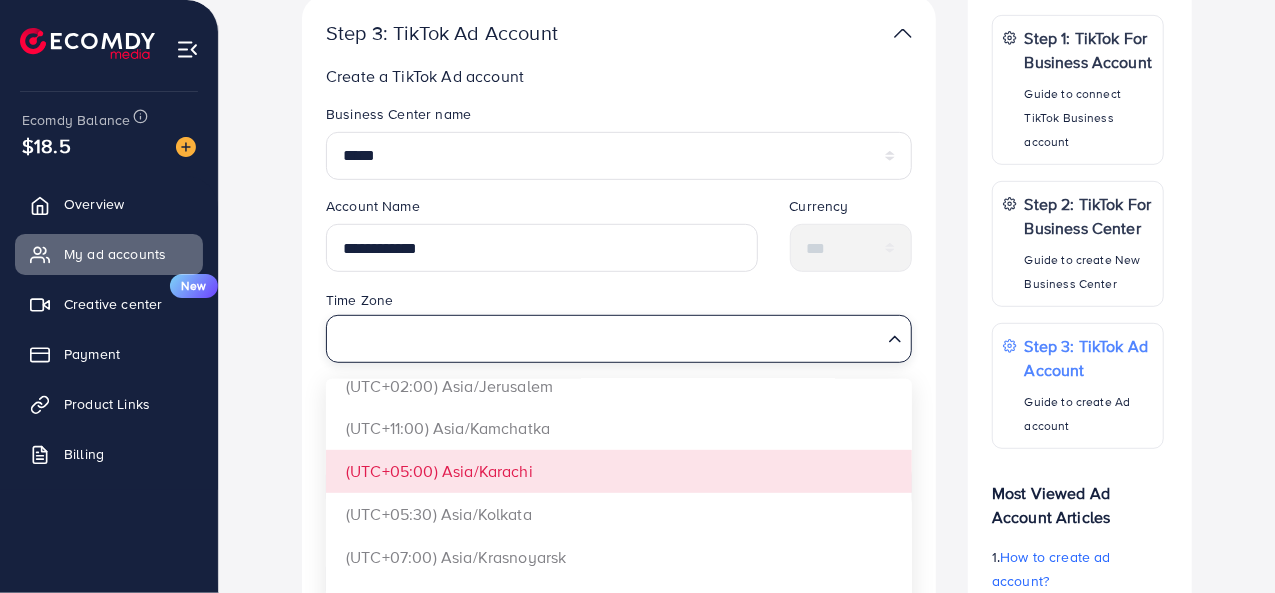 scroll, scrollTop: 0, scrollLeft: 0, axis: both 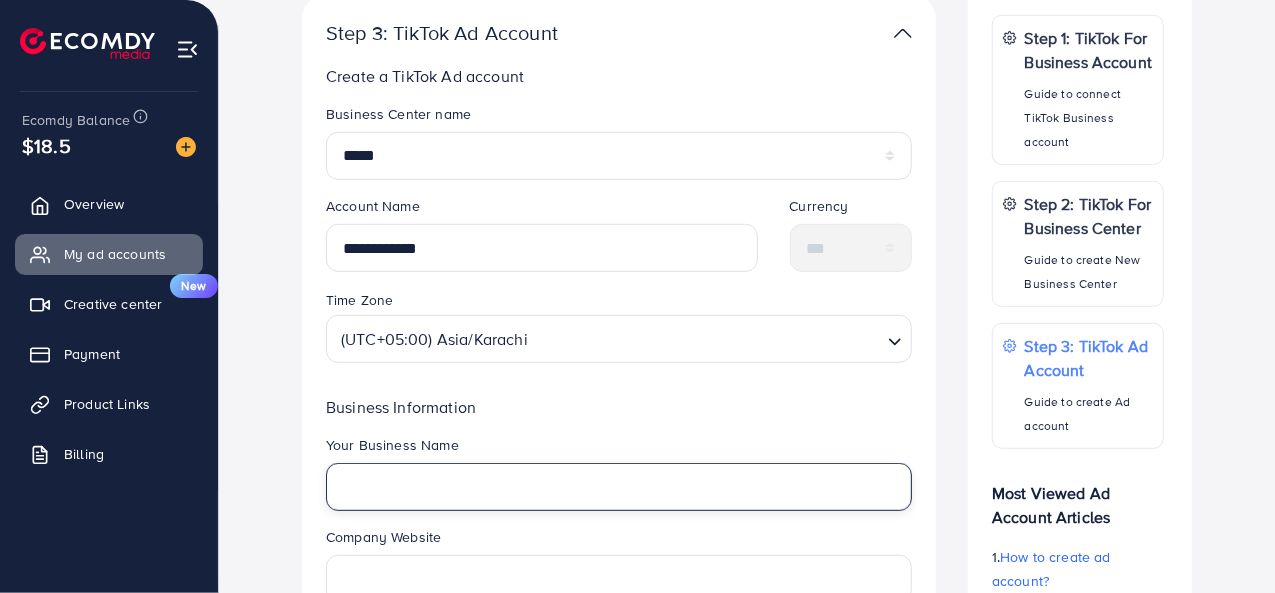 click at bounding box center (619, 487) 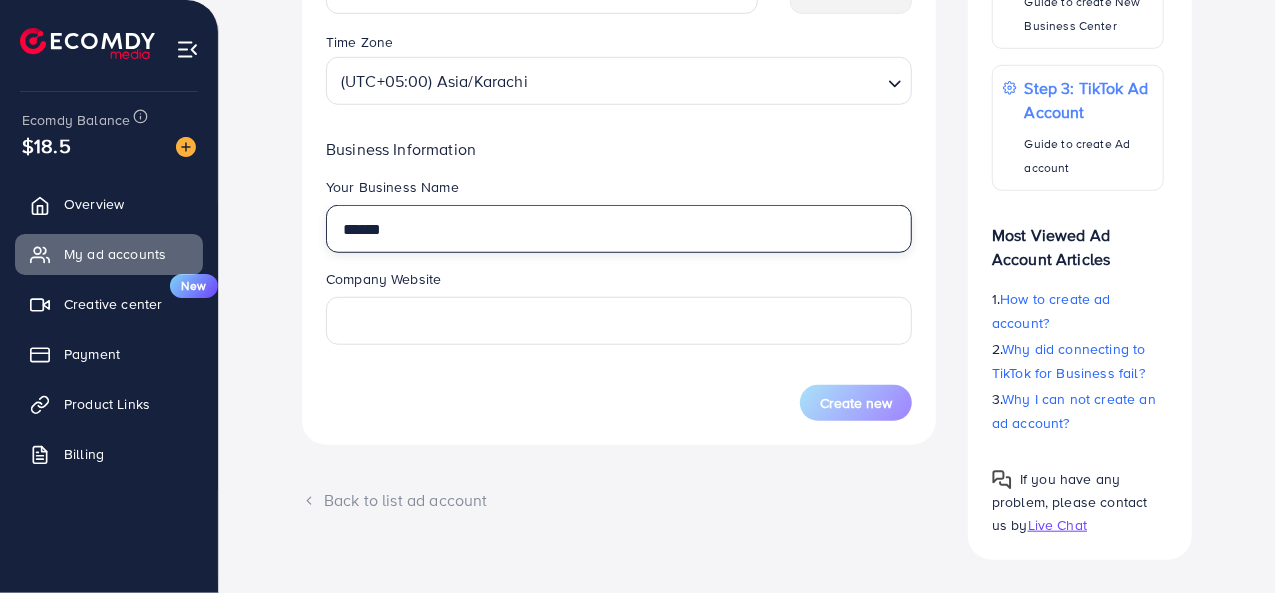 scroll, scrollTop: 720, scrollLeft: 0, axis: vertical 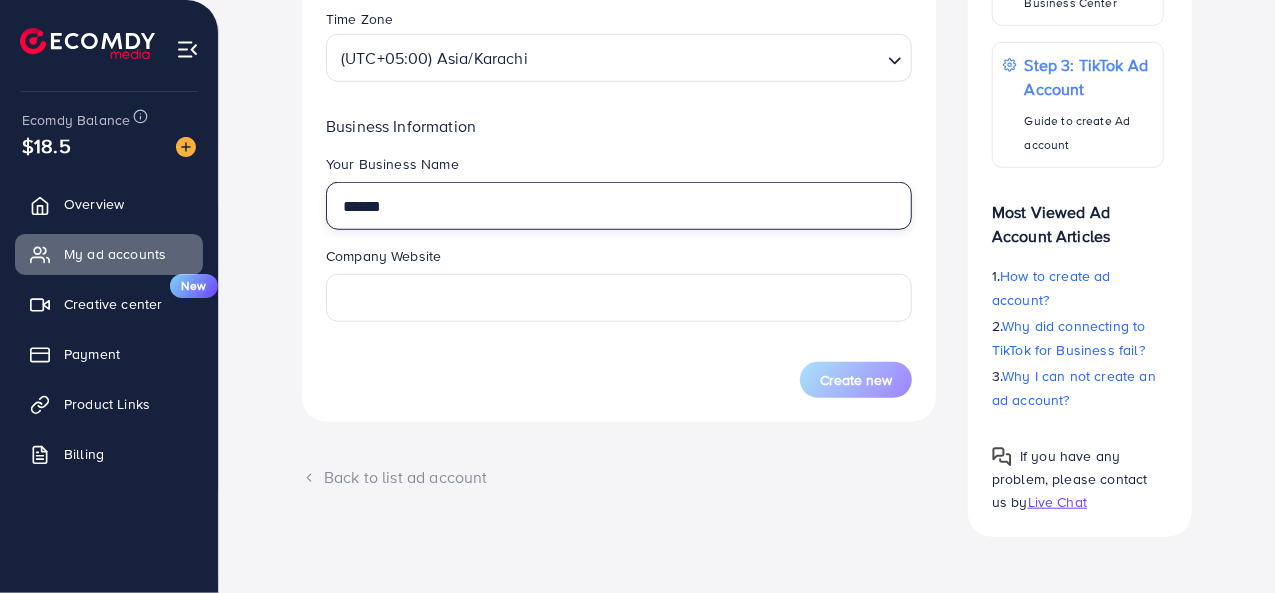 type on "*****" 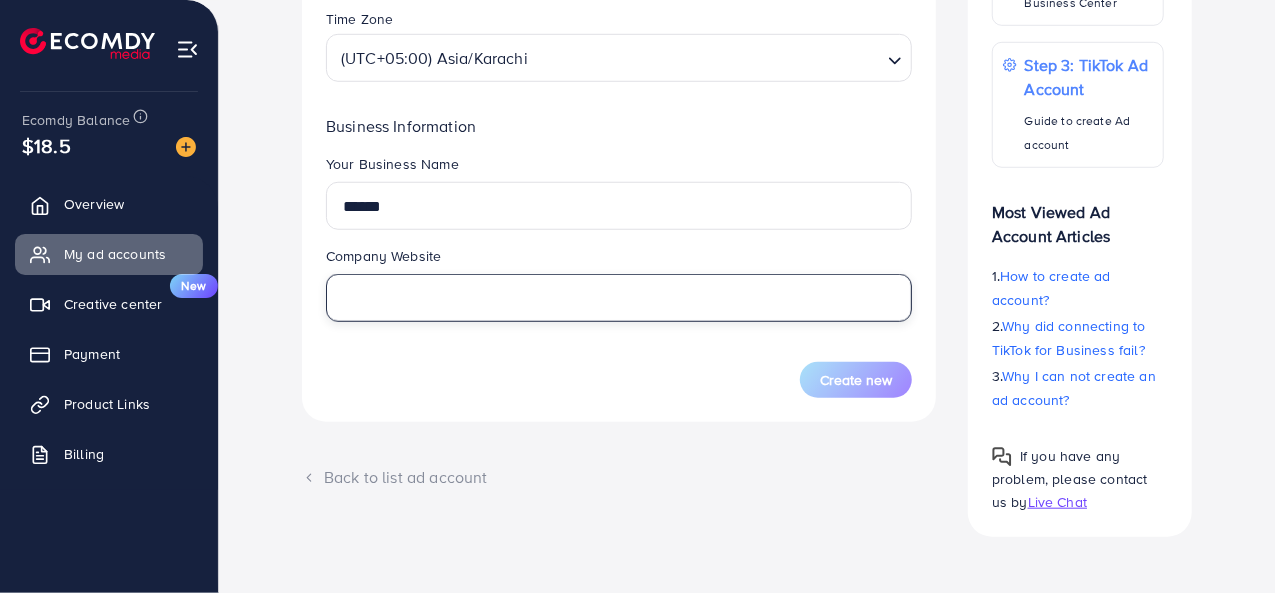 click at bounding box center [619, 298] 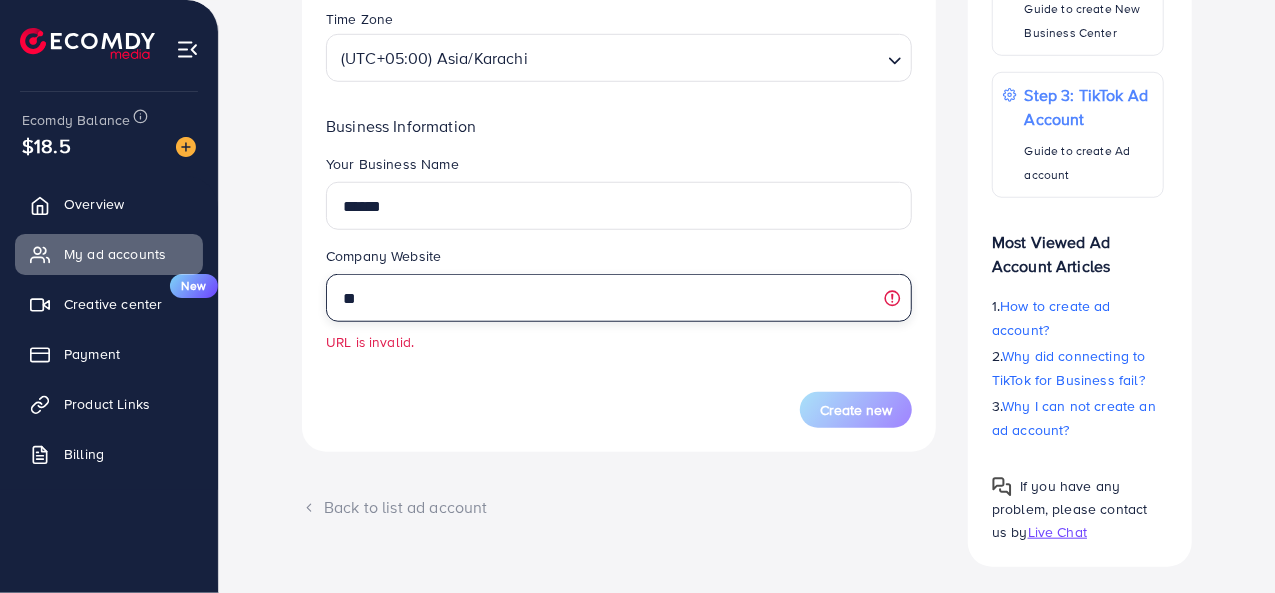 type on "*" 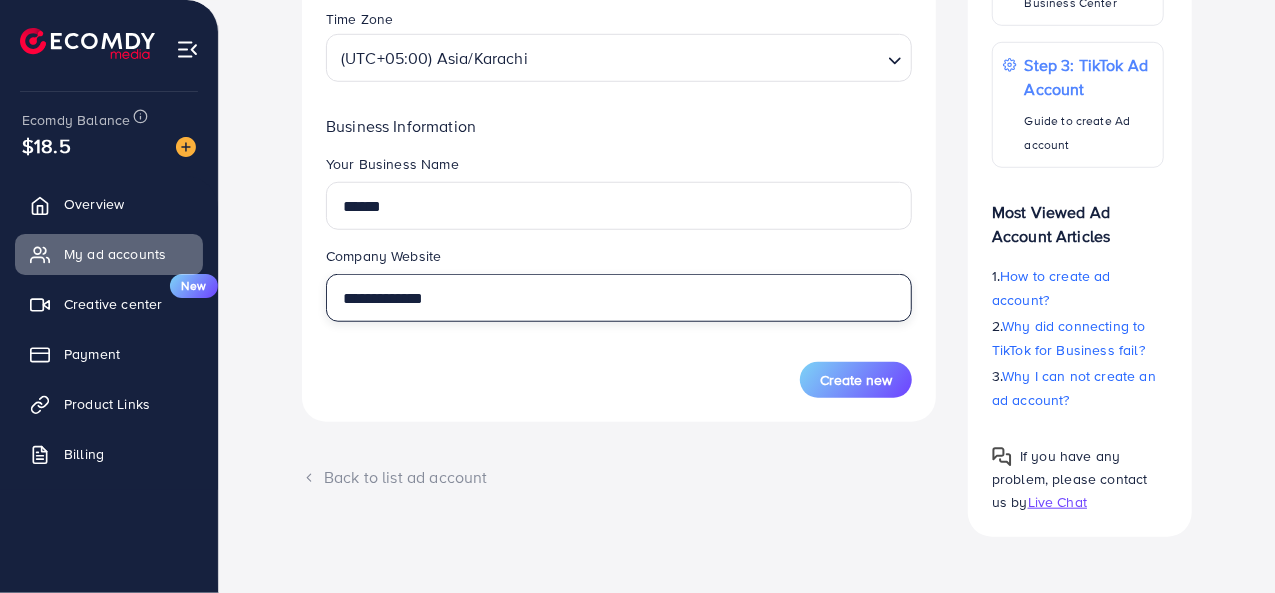 type on "**********" 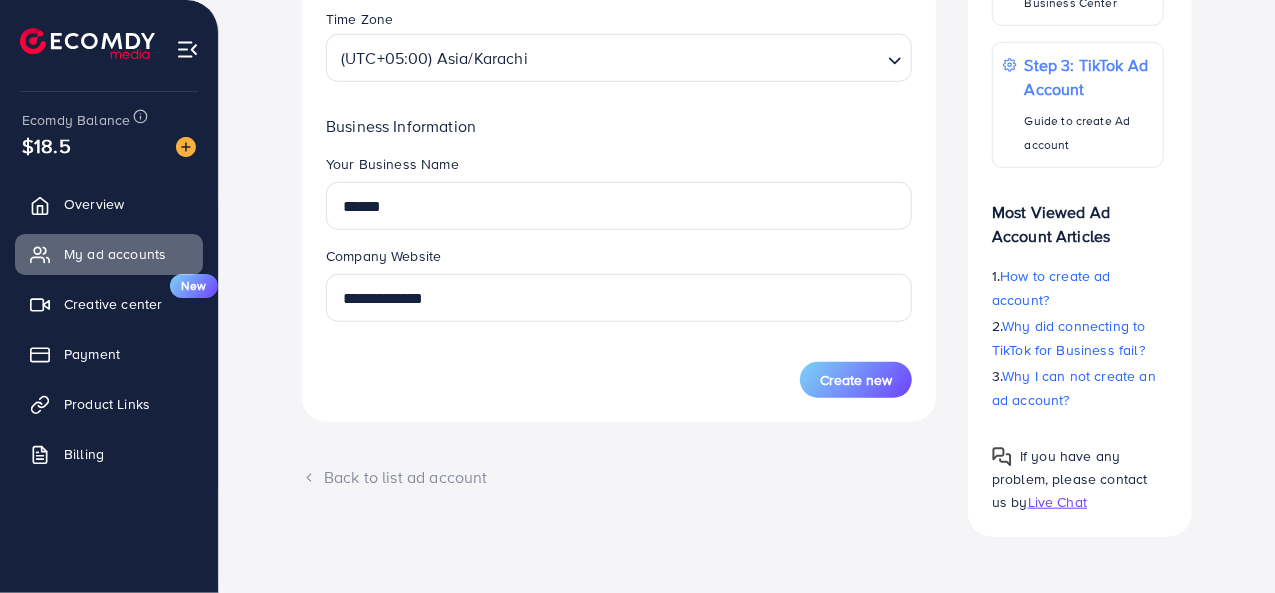 click on "Create new" at bounding box center (856, 380) 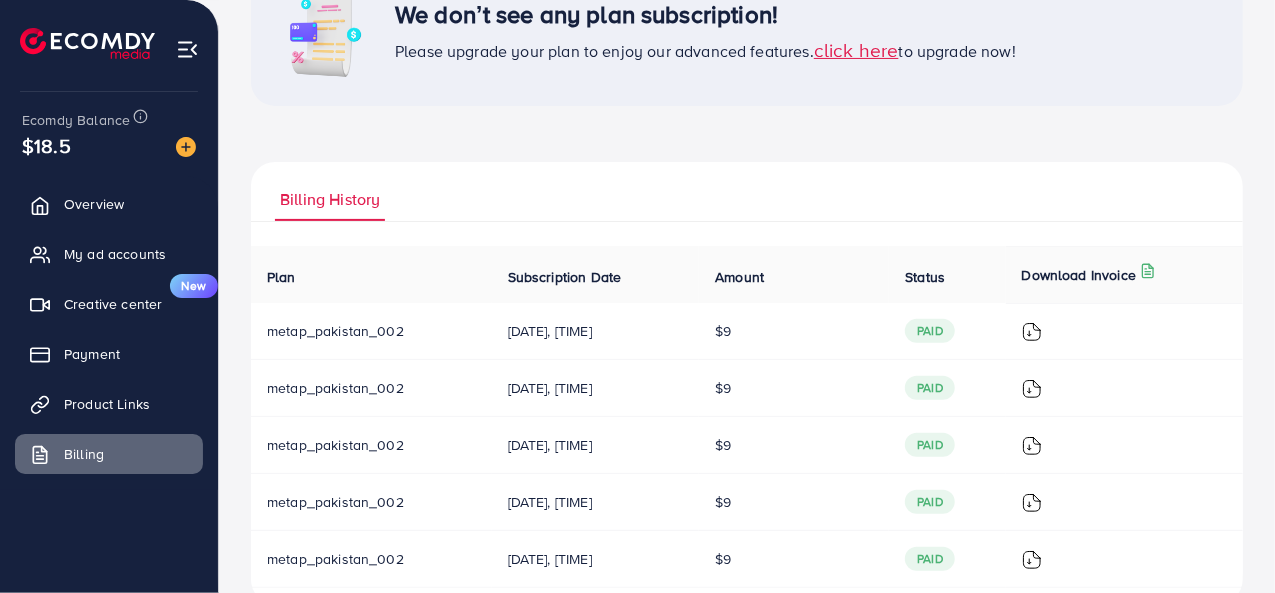 scroll, scrollTop: 126, scrollLeft: 0, axis: vertical 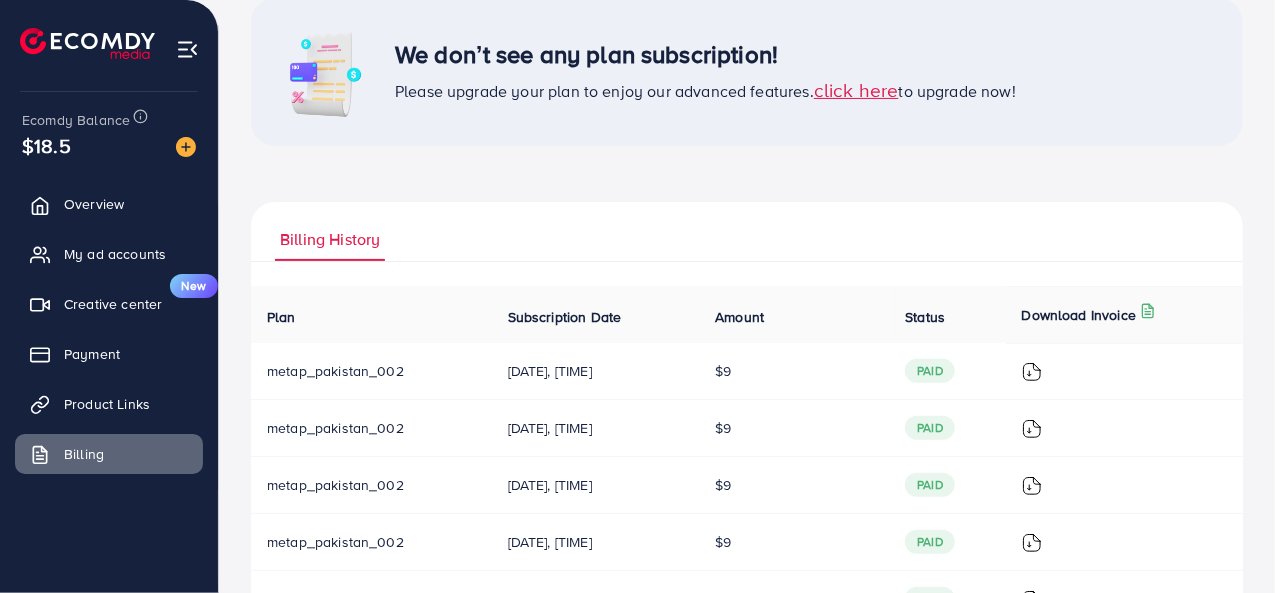 click on "click here" at bounding box center [856, 89] 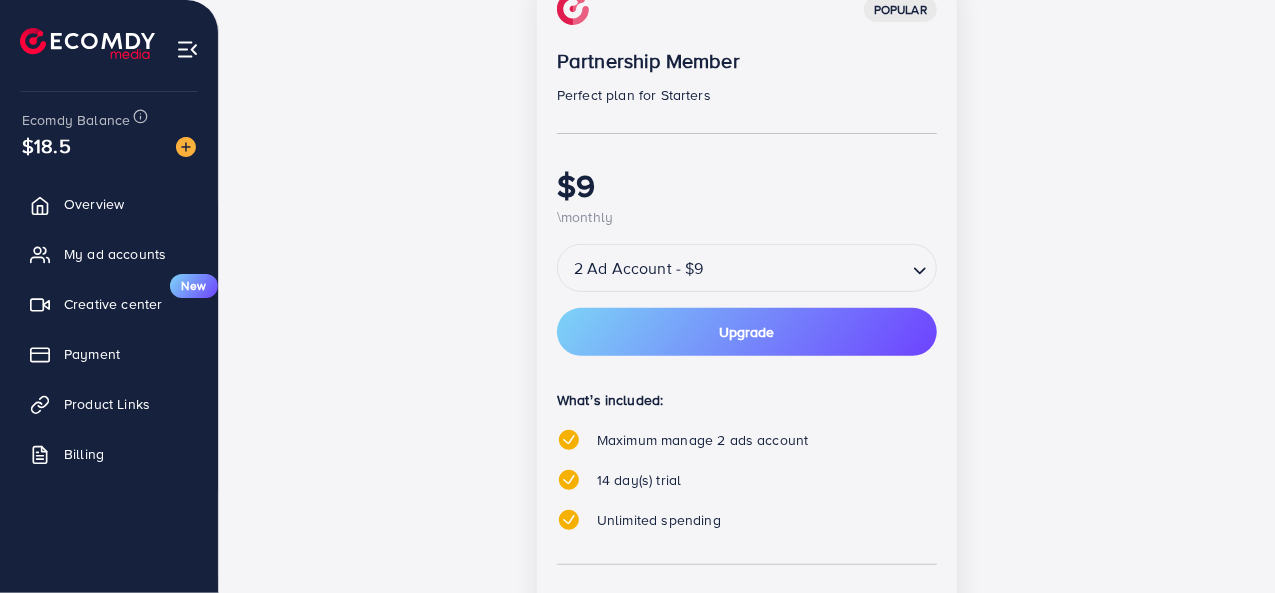 scroll, scrollTop: 322, scrollLeft: 0, axis: vertical 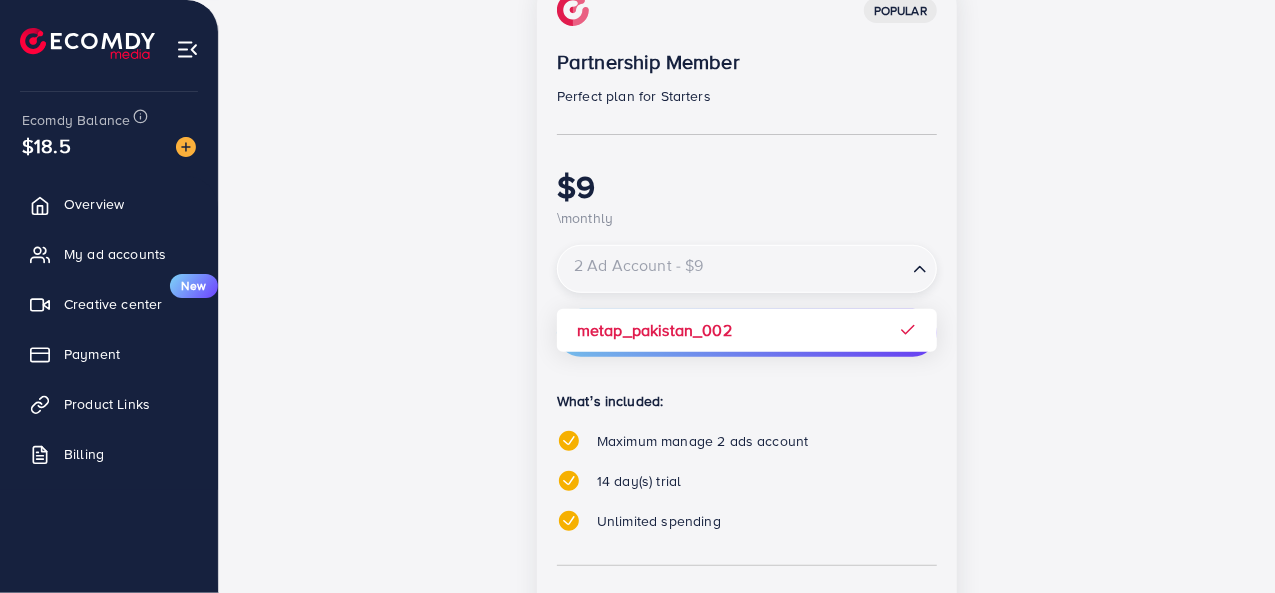 click 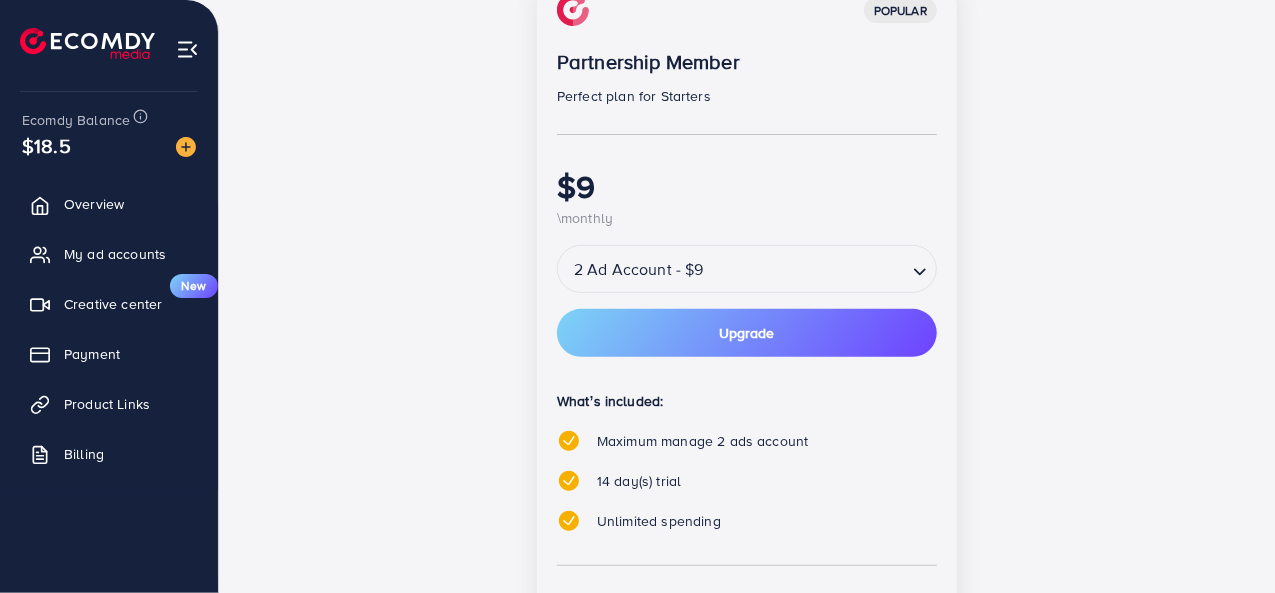 click on "popular   Partnership Member   Perfect plan for Starters   $9   \monthly
2 Ad Account - $9
Loading...      Upgrade   What’s included:   Maximum manage 2 ads account   14 day(s) trial   Unlimited spending   Payment method   Credit Card   PayPal   Payoneer   USDT   Airwallex" at bounding box center (747, 388) 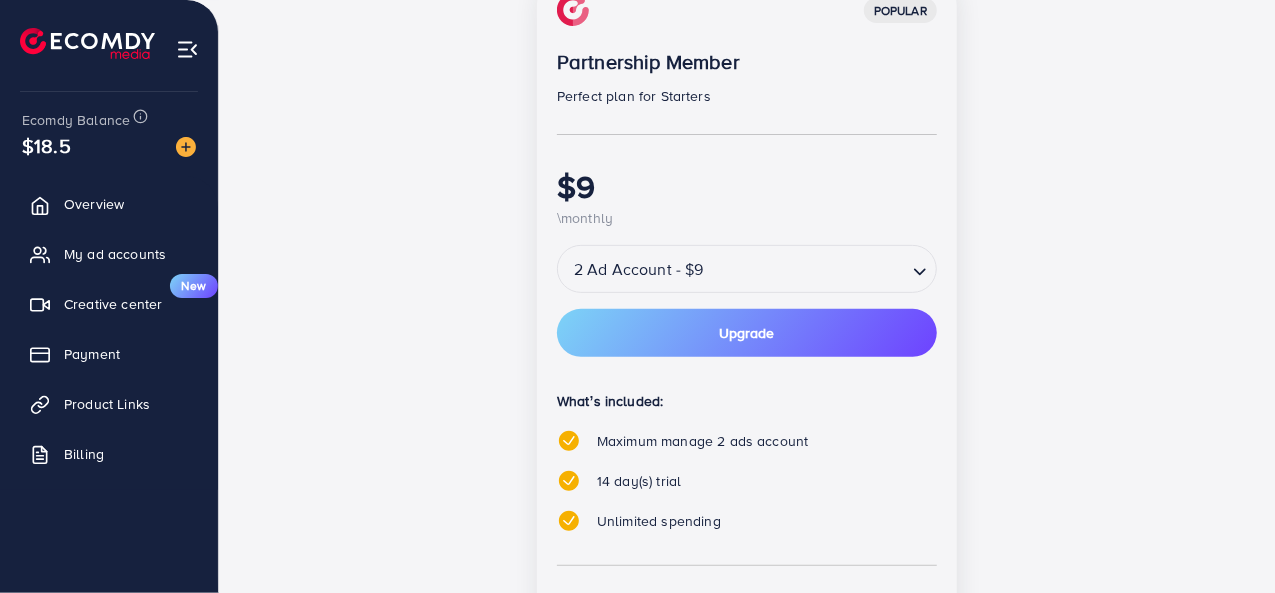 scroll, scrollTop: 562, scrollLeft: 0, axis: vertical 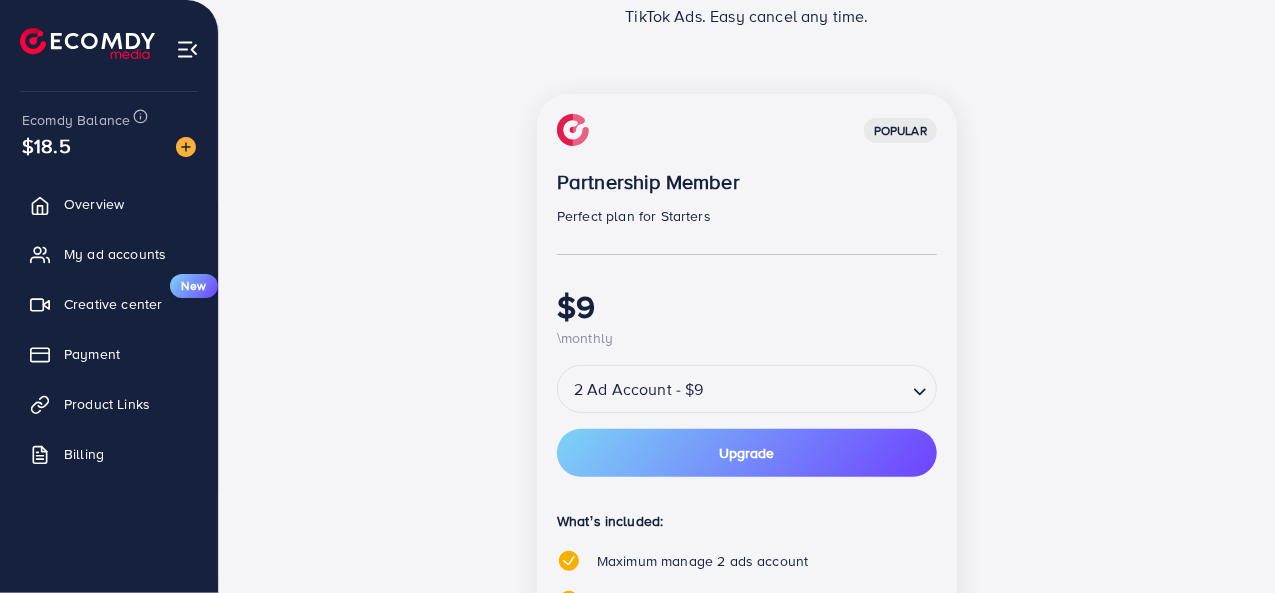 click on "Upgrade" at bounding box center (747, 453) 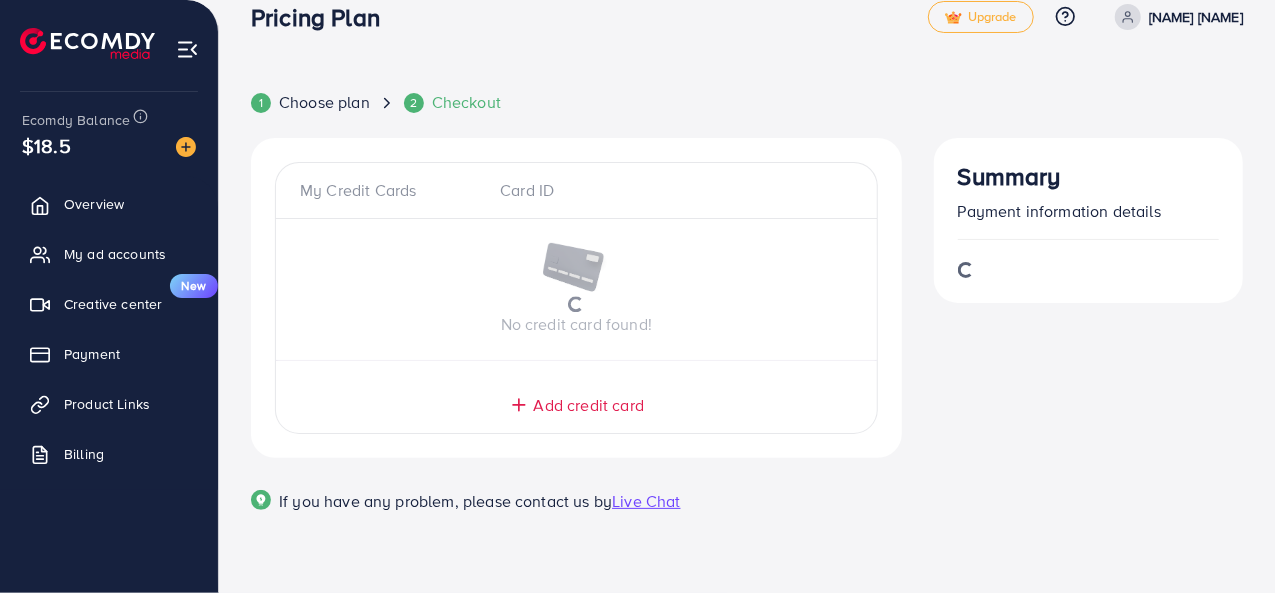 scroll, scrollTop: 0, scrollLeft: 0, axis: both 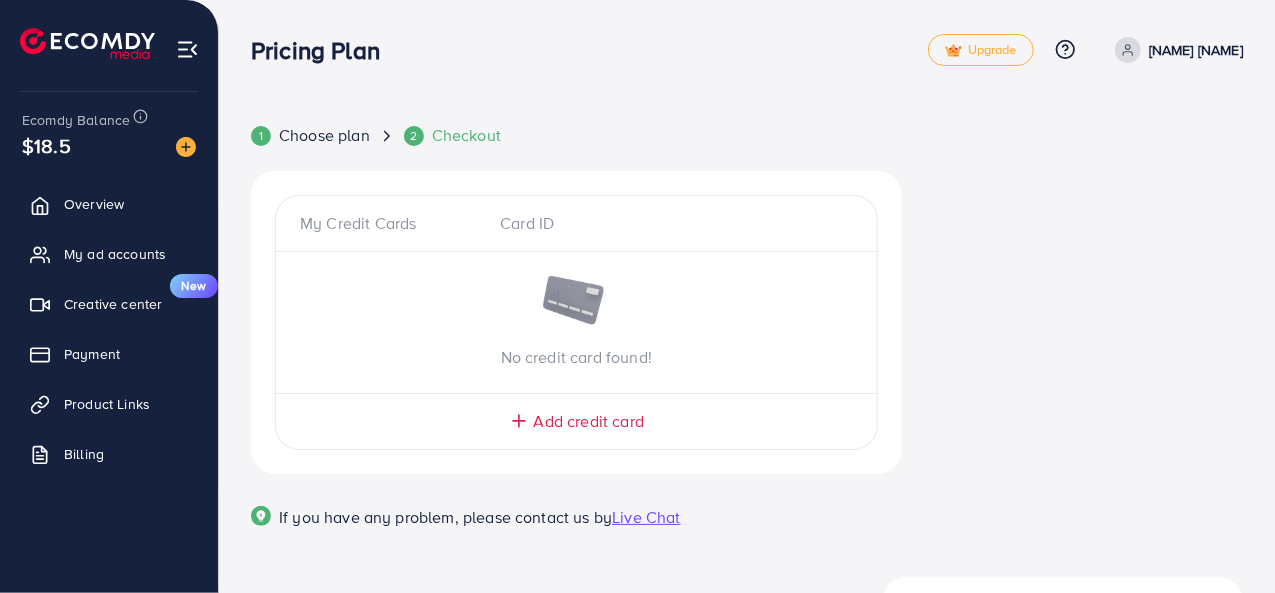 click on "My ad accounts" at bounding box center [115, 254] 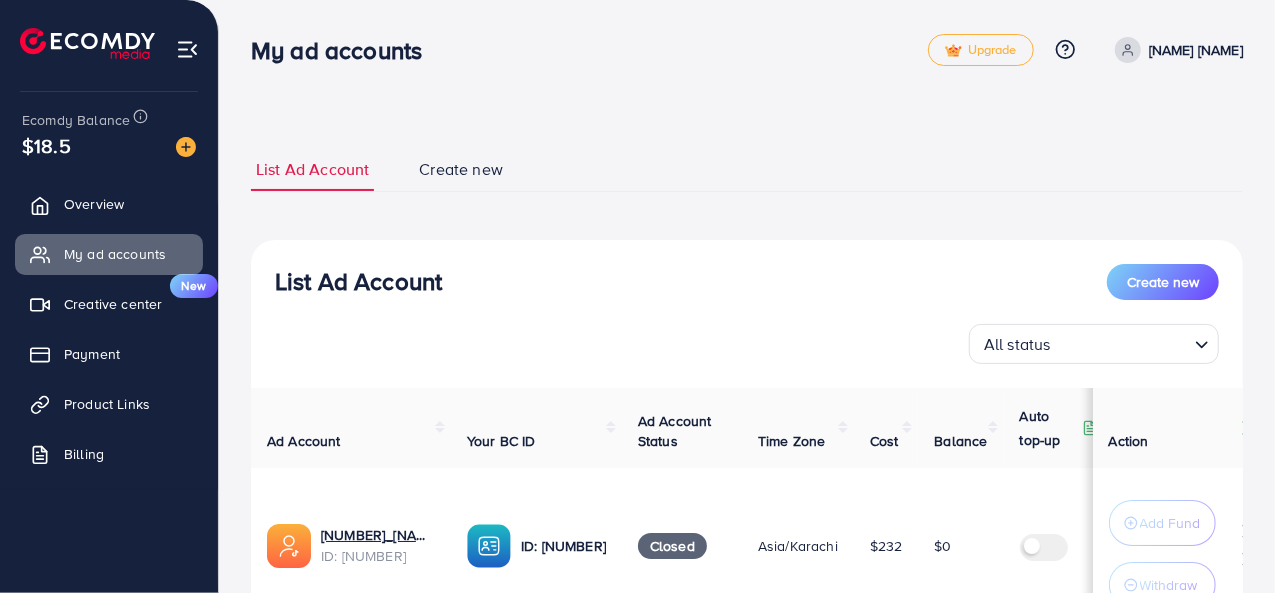 click on "All status
Loading..." at bounding box center [747, 344] 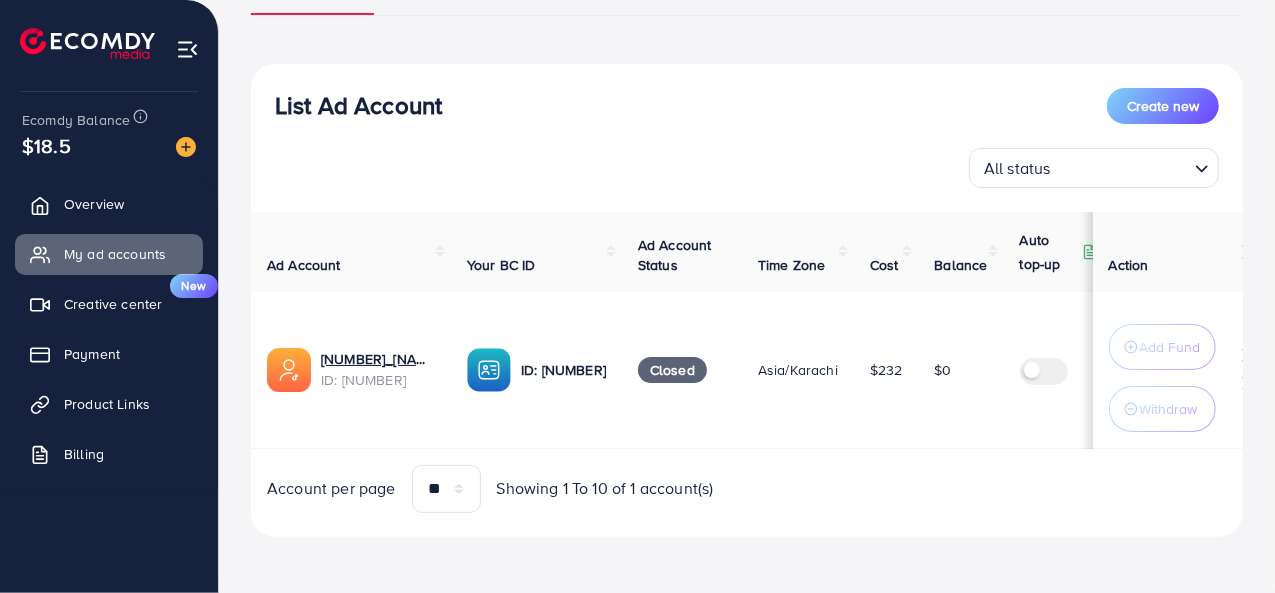 scroll, scrollTop: 178, scrollLeft: 0, axis: vertical 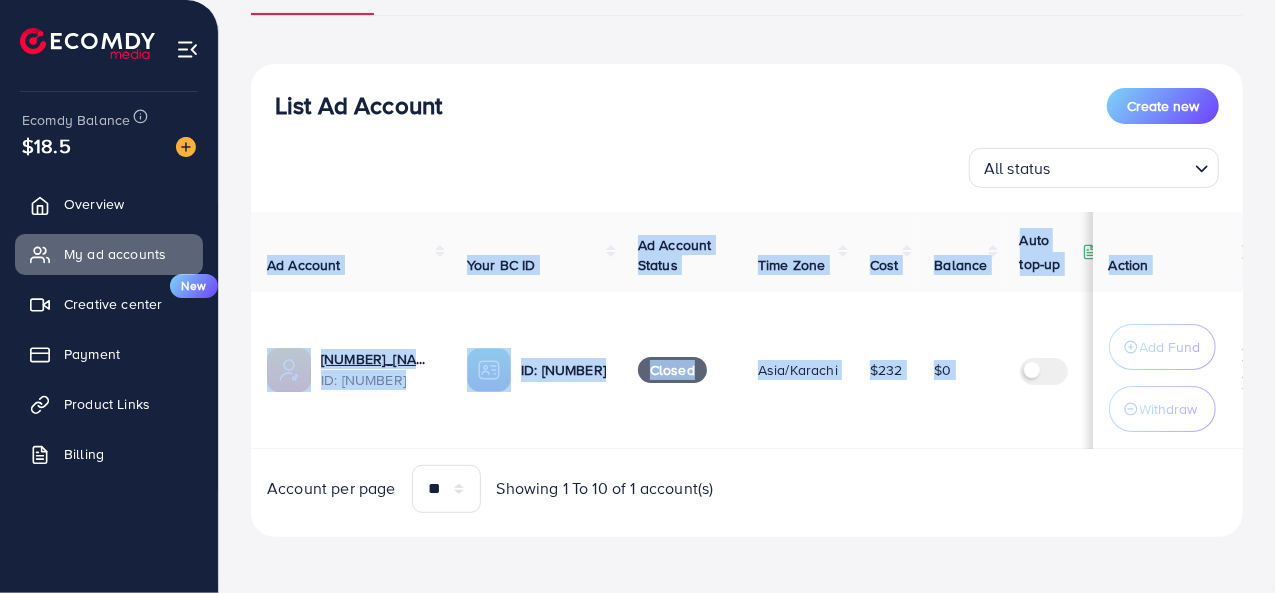click on "Add Fund   Withdraw" at bounding box center [1168, 370] 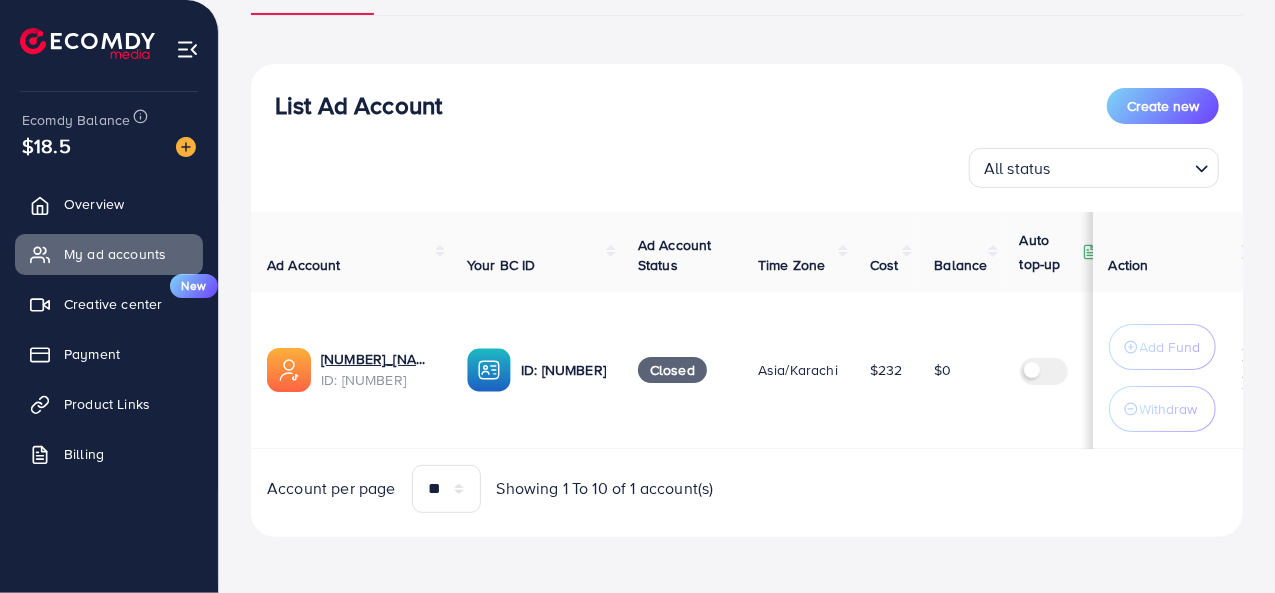 click on "List Ad Account   Create new
All status
Loading...                   Ad Account Your BC ID Ad Account Status Time Zone Cost Balance Auto top-up Threshold information Action            [NUMBER]_[NAME] [NAME]_[NUMBER]  ID: [NUMBER] ID: [NUMBER]  Closed   Asia/Karachi   $232   $0   $ ---   $ ---   Add Fund   Withdraw           Account per page  ** ** ** ***  Showing 1 To 10 of 1 account(s)" at bounding box center (747, 300) 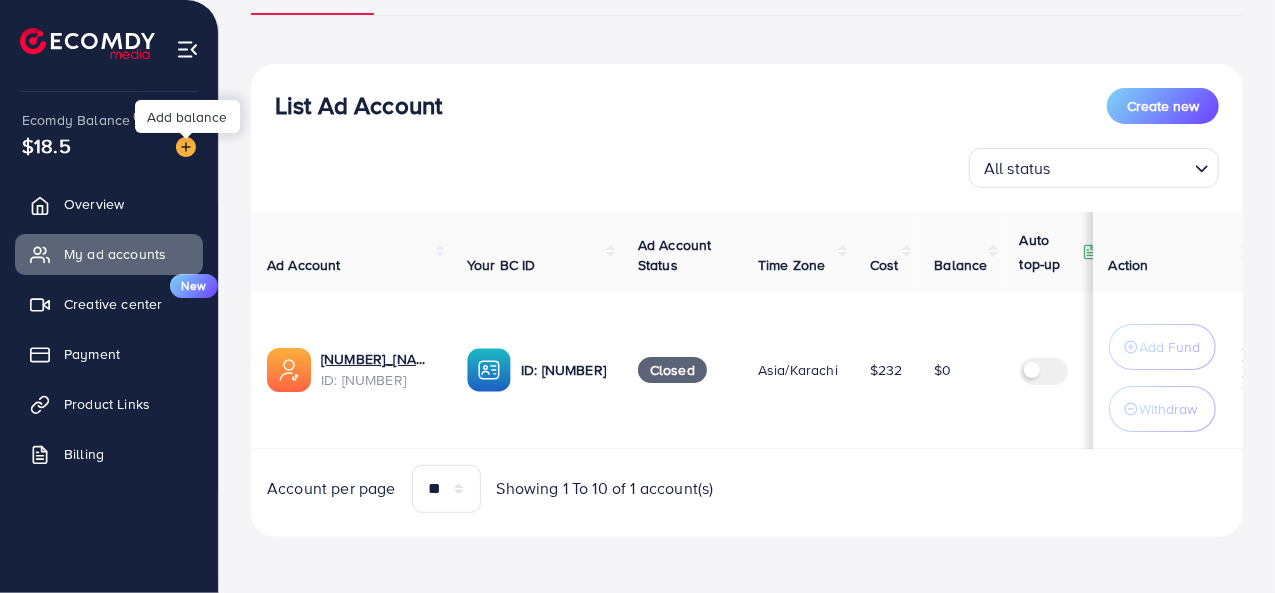 click at bounding box center [186, 147] 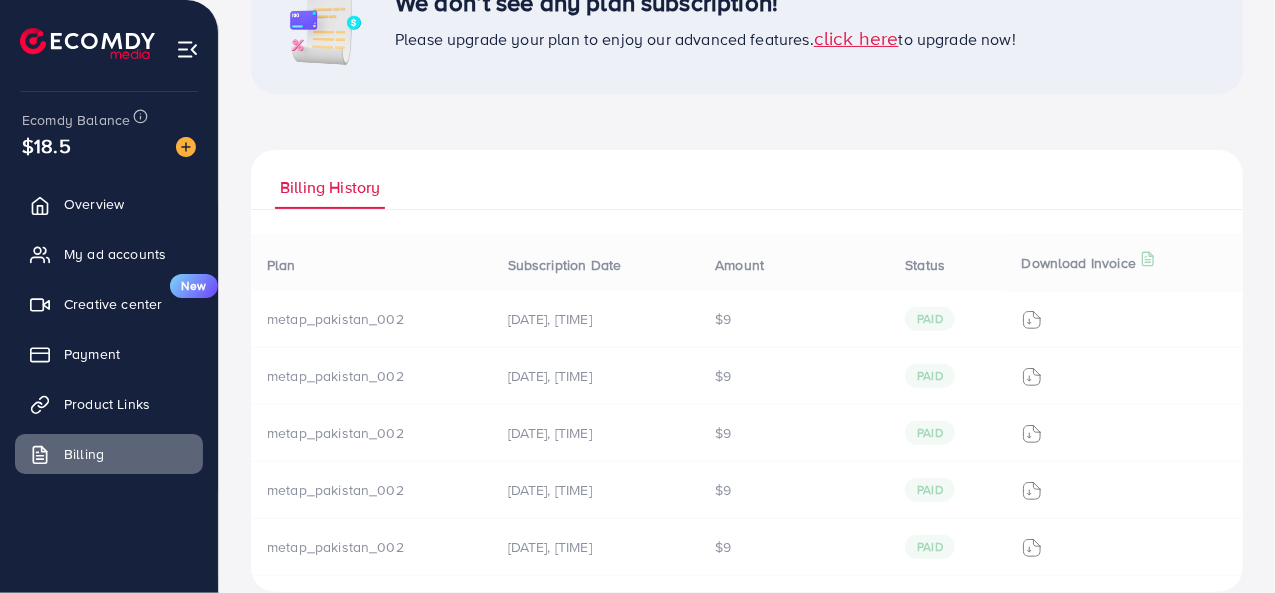 scroll, scrollTop: 0, scrollLeft: 0, axis: both 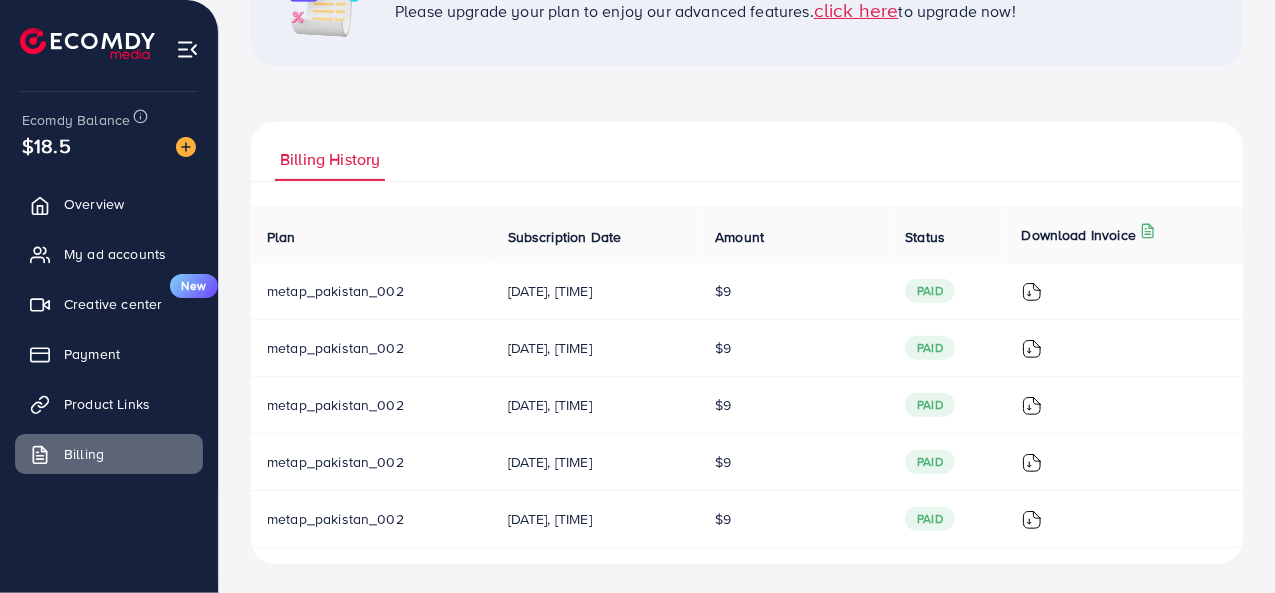 click on "My ad accounts" at bounding box center [115, 254] 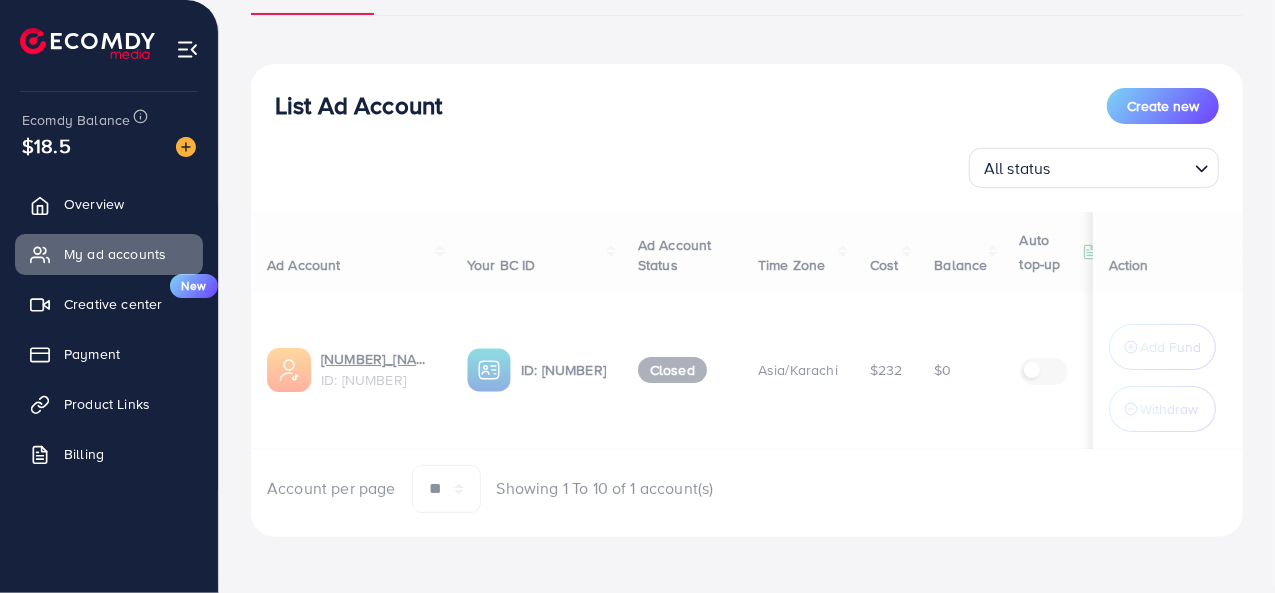 scroll, scrollTop: 0, scrollLeft: 0, axis: both 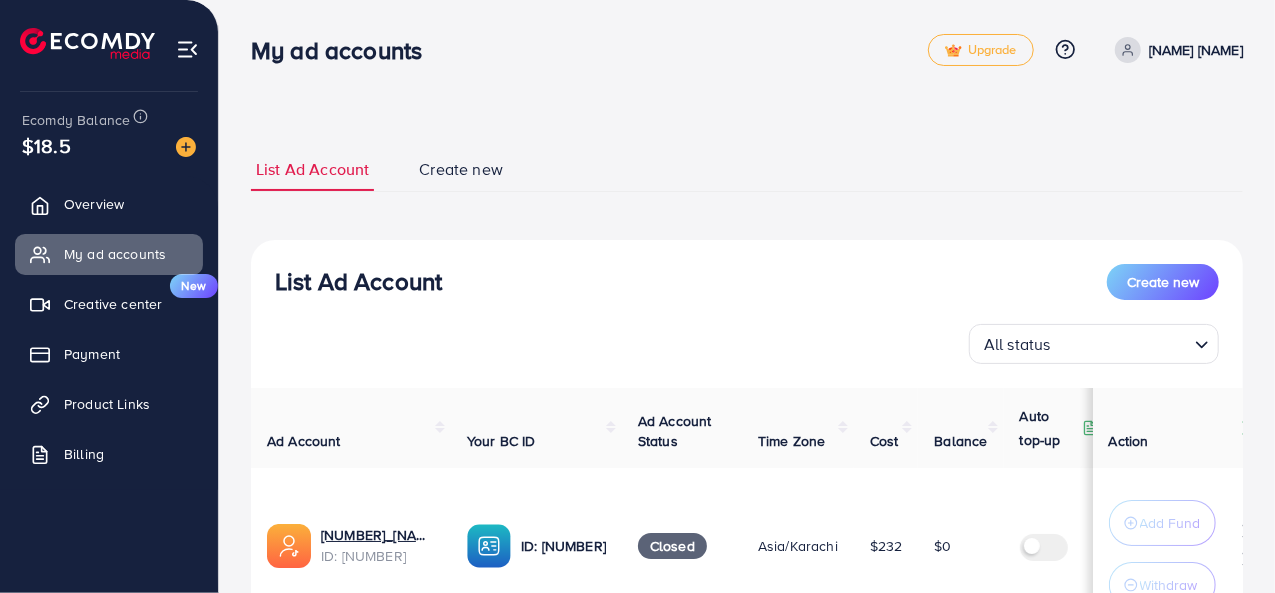 click on "Overview" at bounding box center [94, 204] 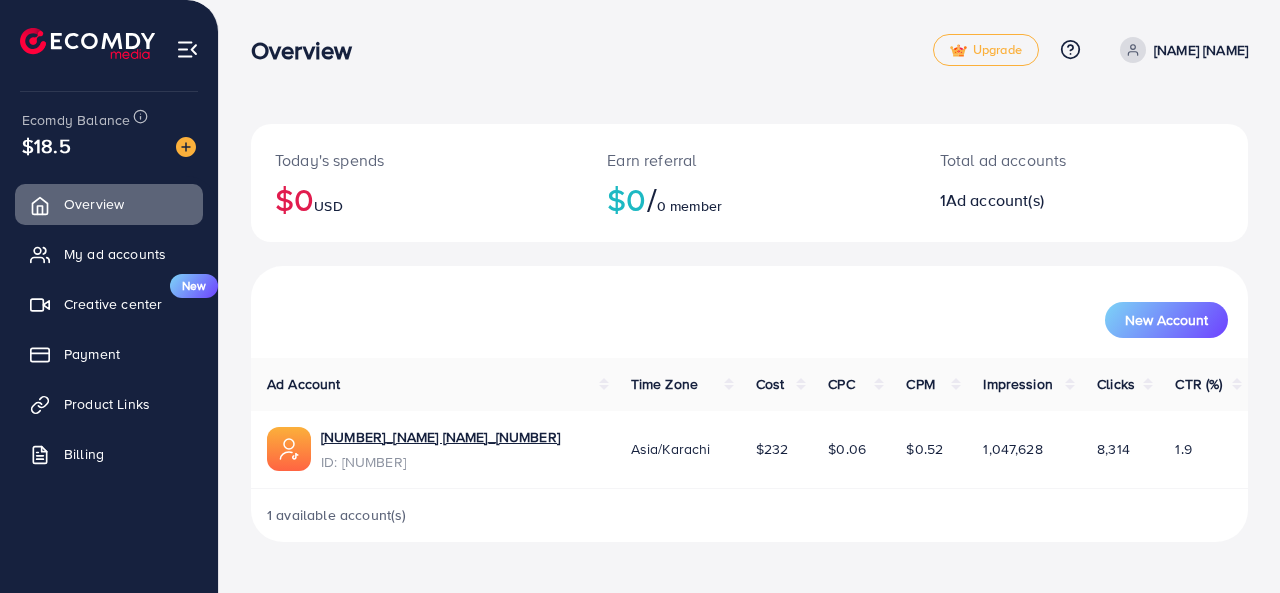 click on "New Account" at bounding box center [1166, 320] 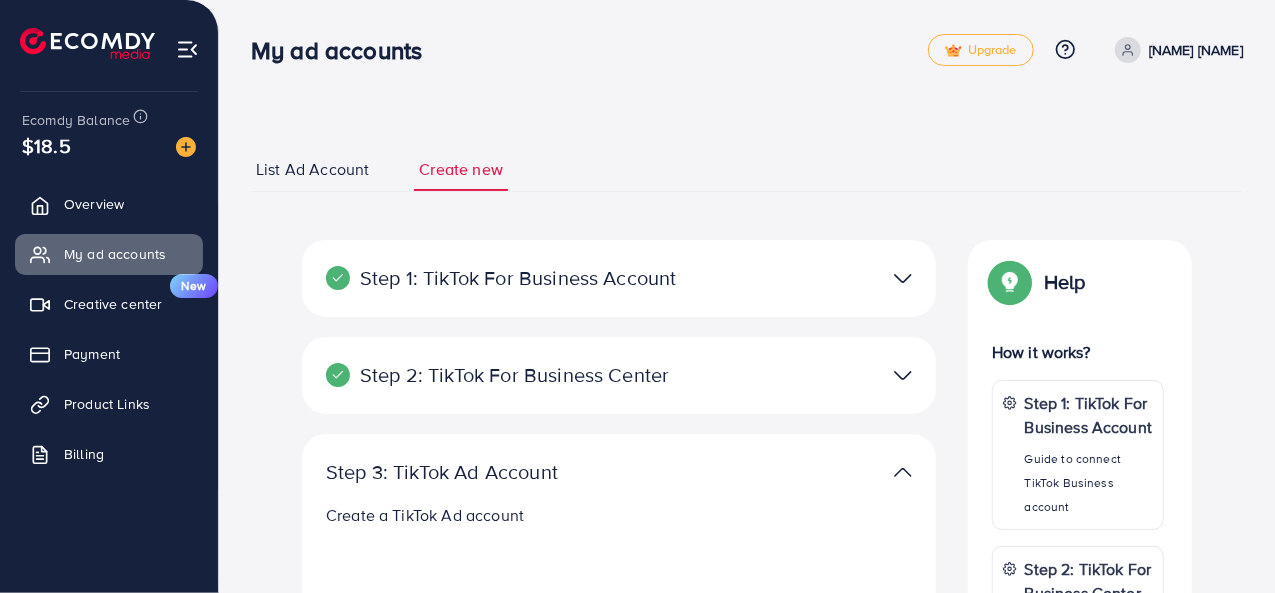 select 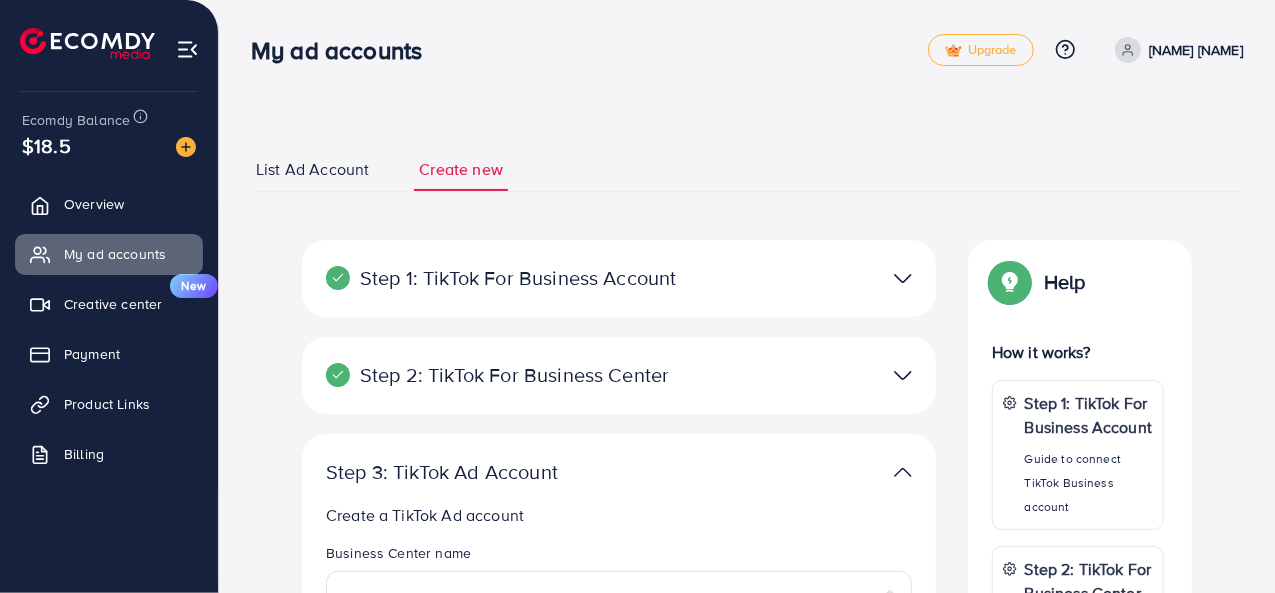 scroll, scrollTop: 519, scrollLeft: 0, axis: vertical 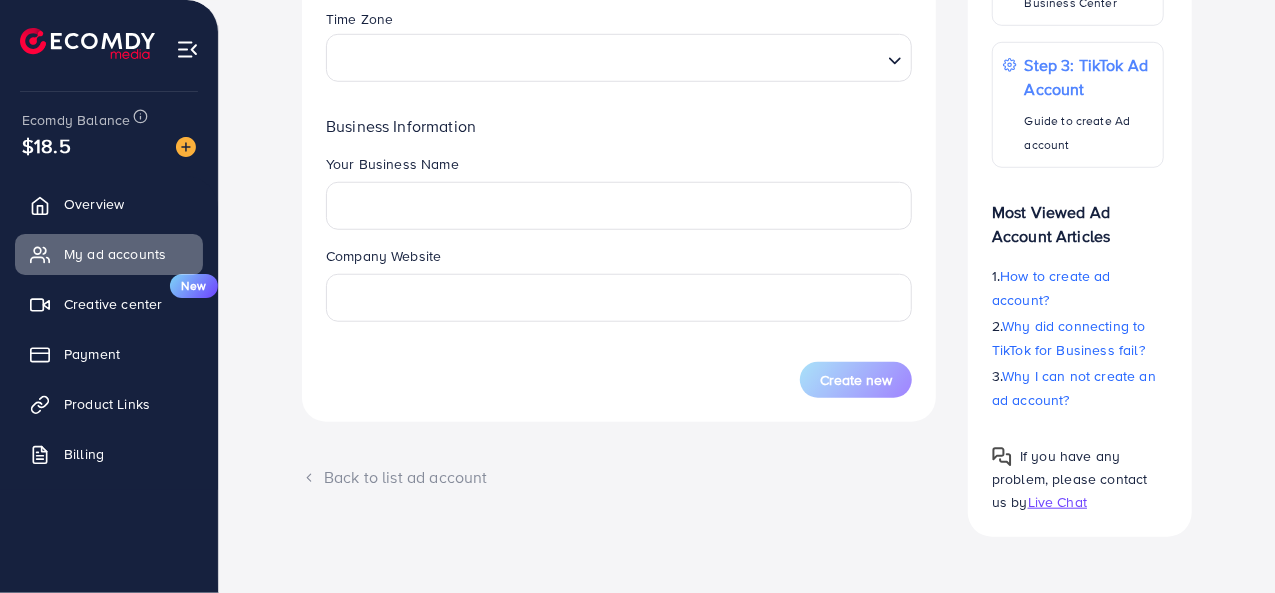 click at bounding box center (187, 49) 